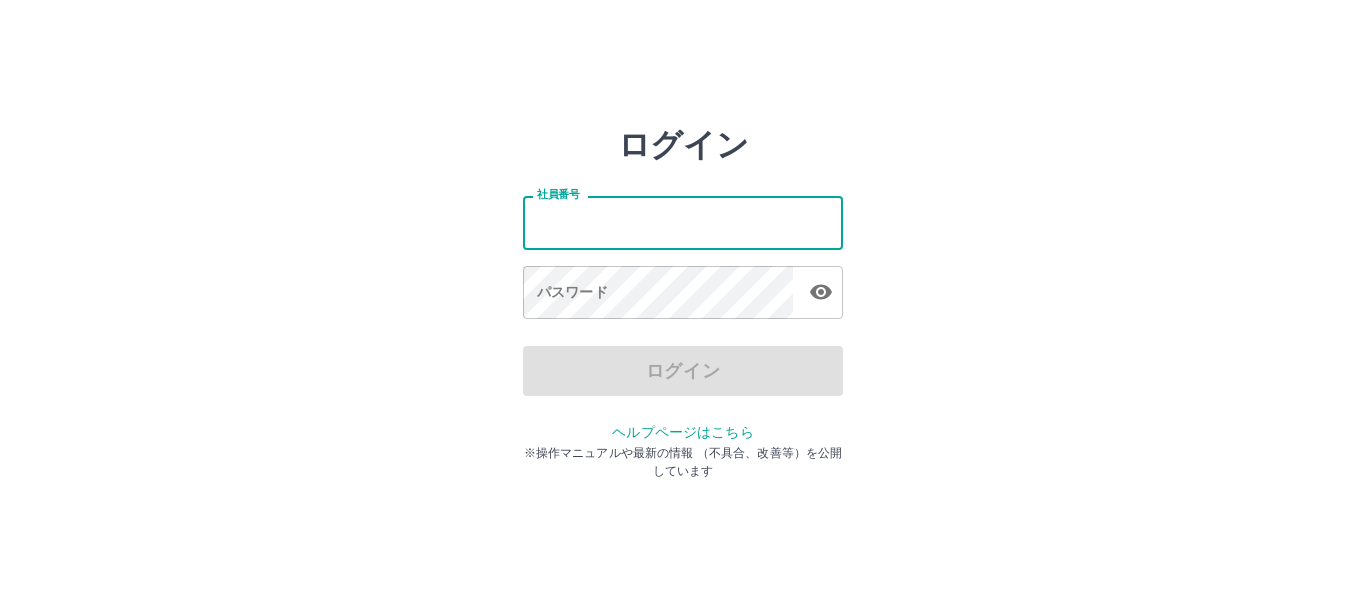 scroll, scrollTop: 0, scrollLeft: 0, axis: both 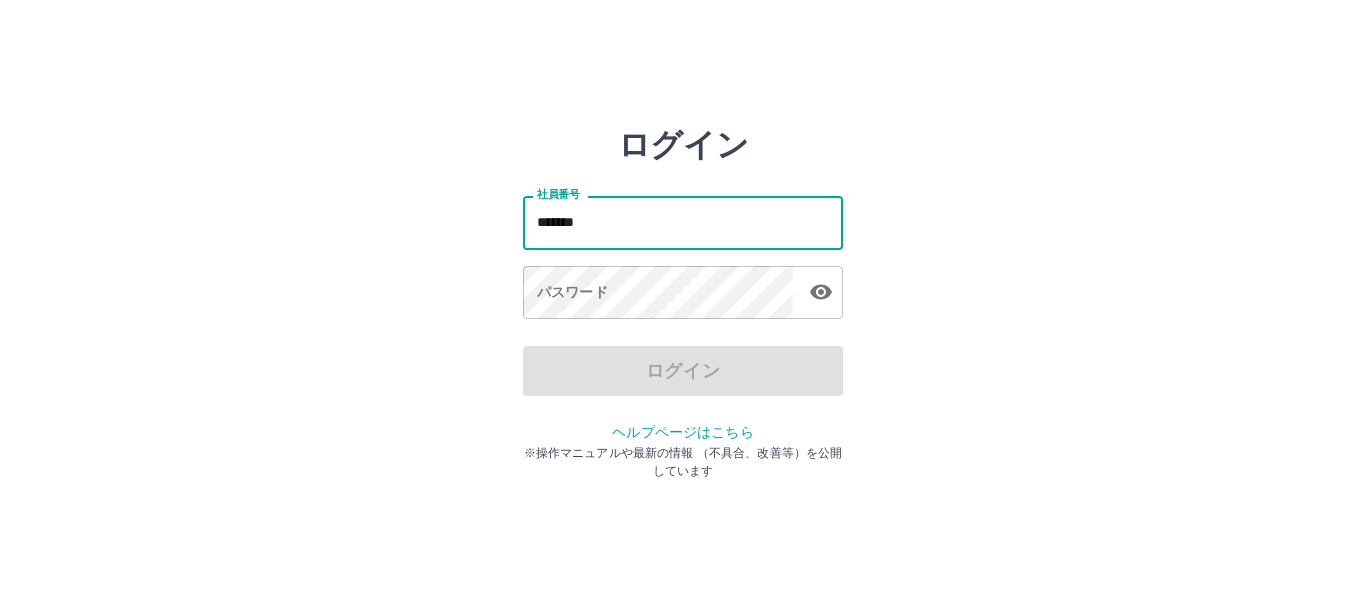 type on "*******" 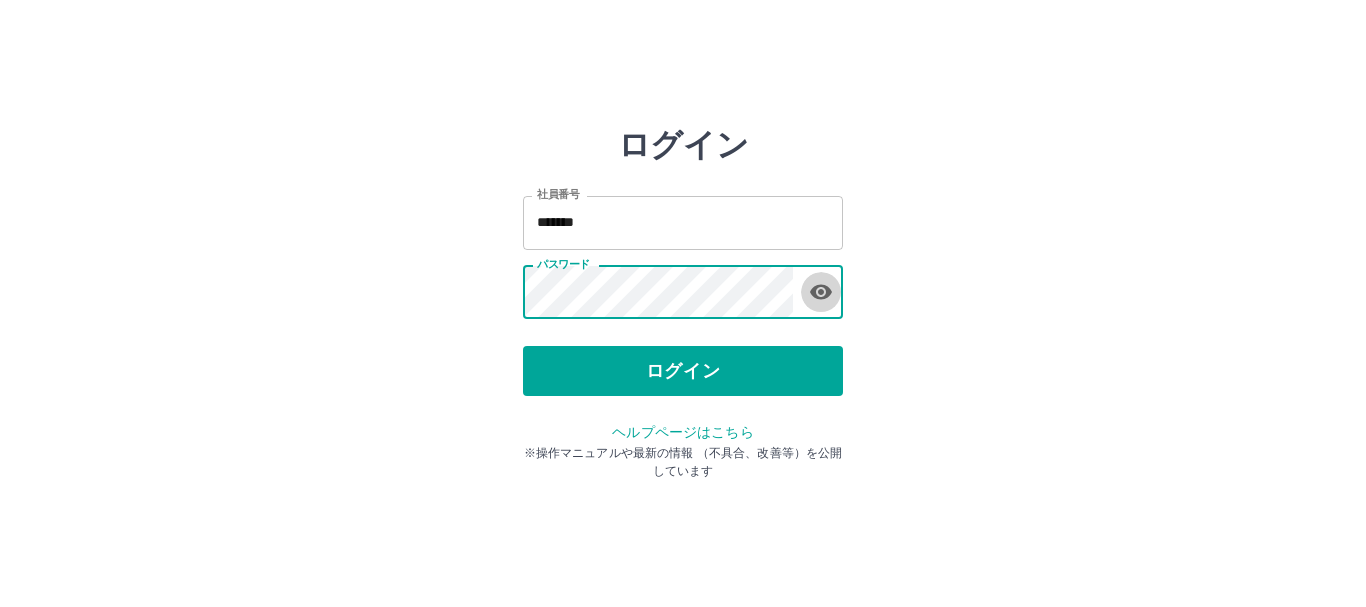 click 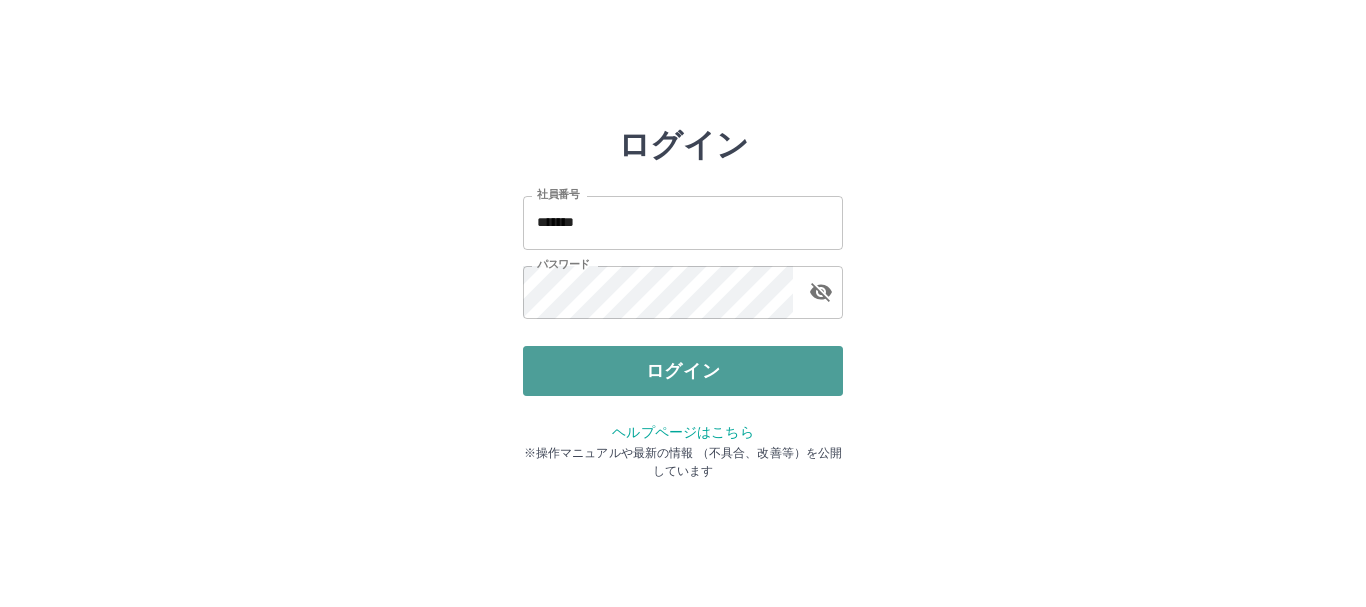 click on "ログイン" at bounding box center [683, 371] 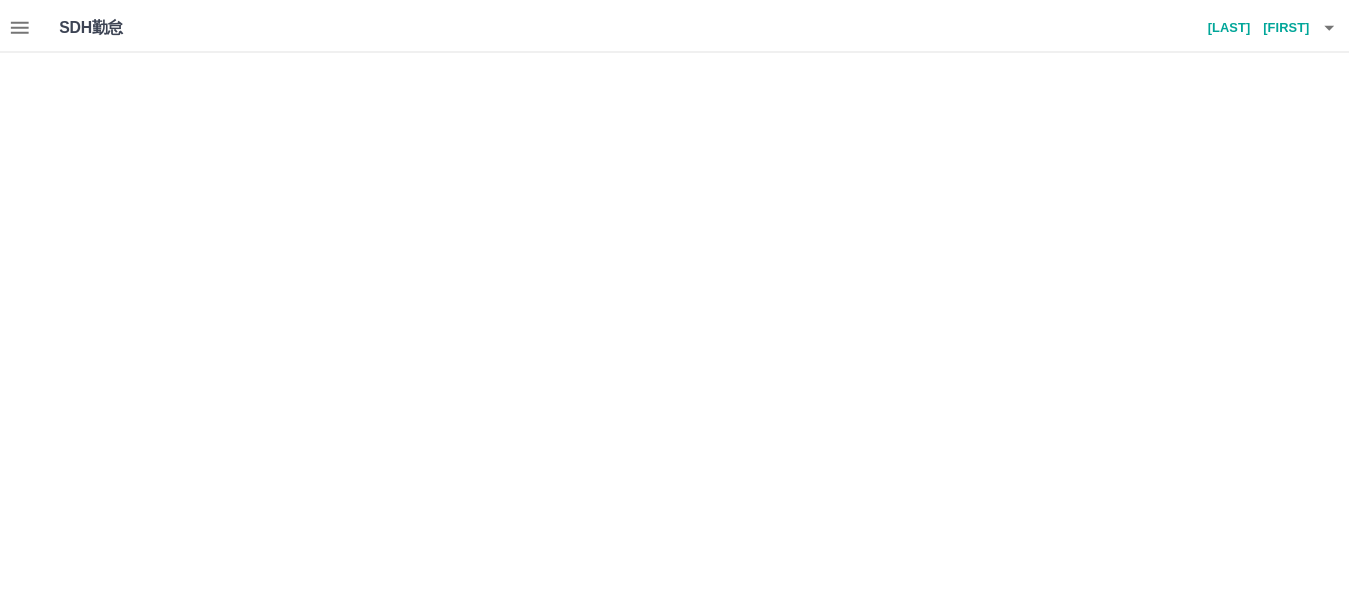 scroll, scrollTop: 0, scrollLeft: 0, axis: both 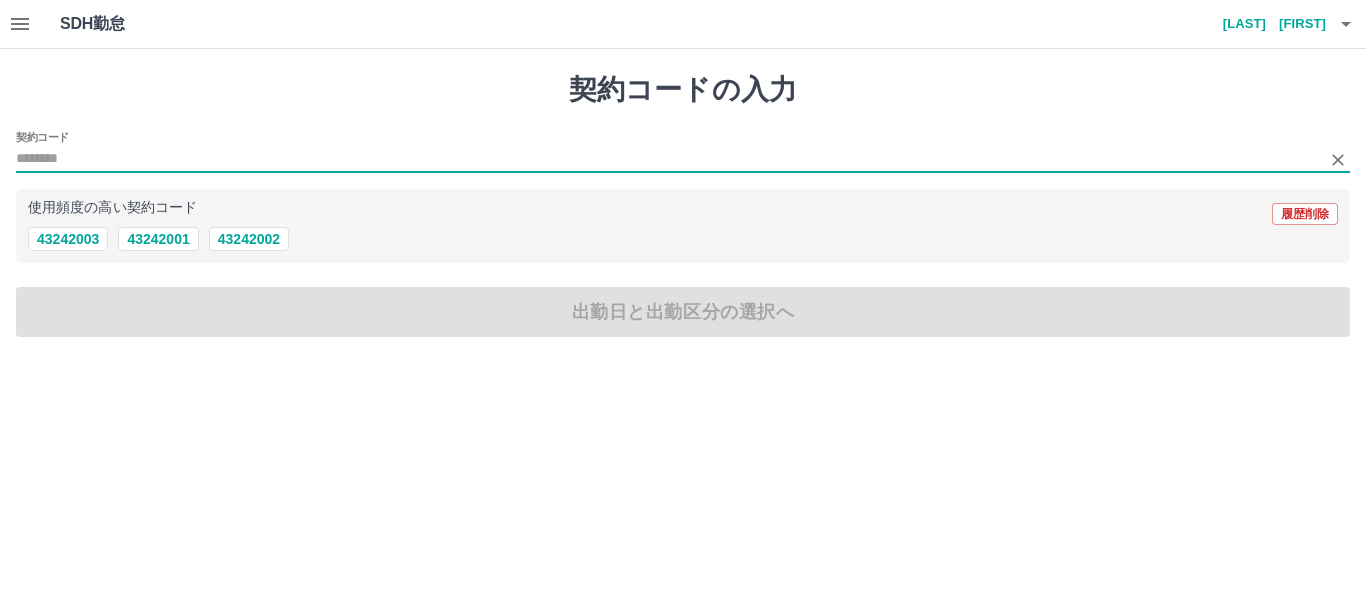 click on "契約コード" at bounding box center [668, 159] 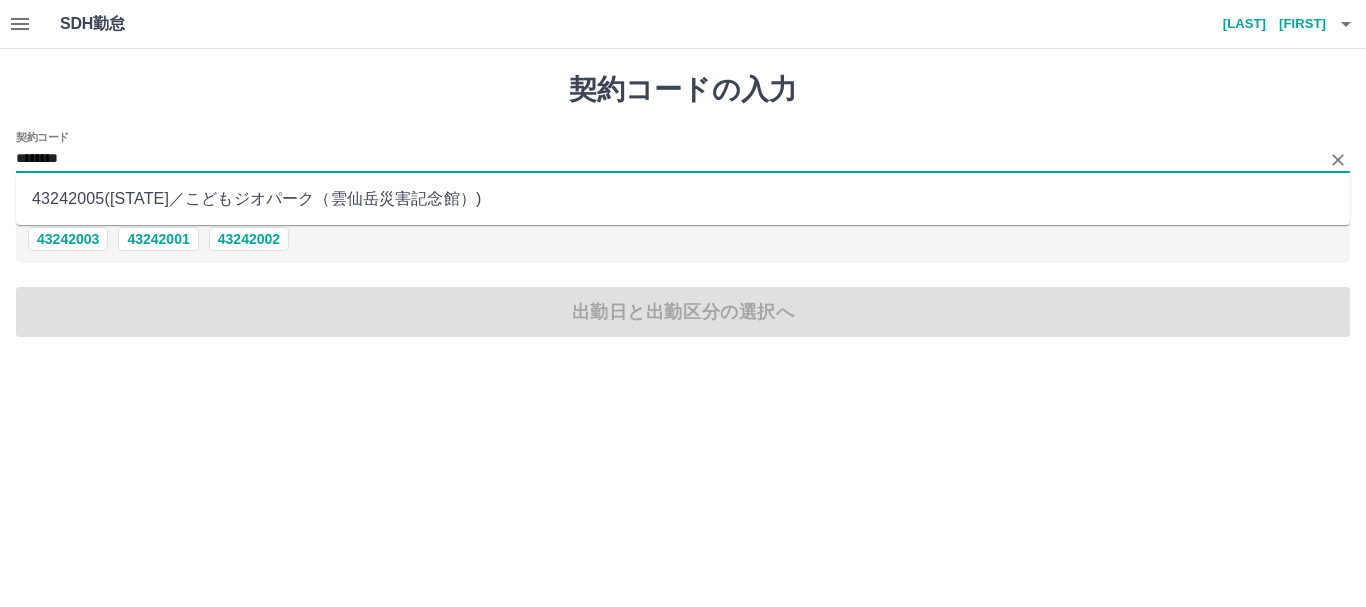 click on "43242005  ( 長崎県 ／ こどもジオパーク（雲仙岳災害記念館） )" at bounding box center [683, 199] 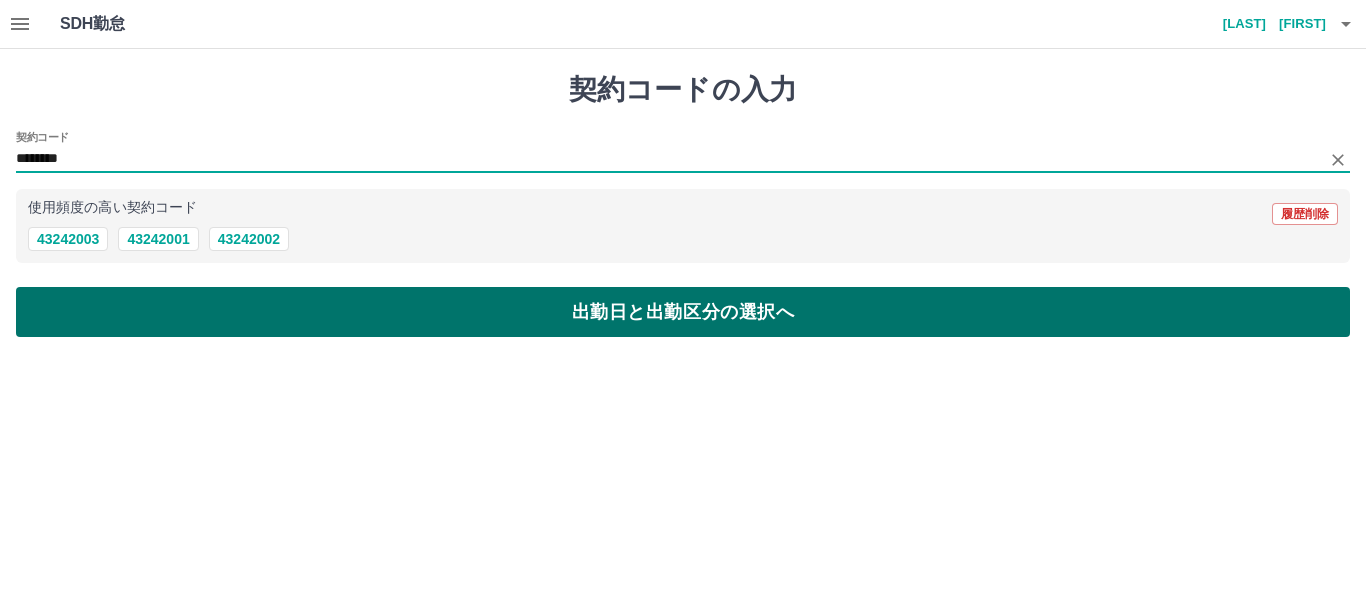 type on "********" 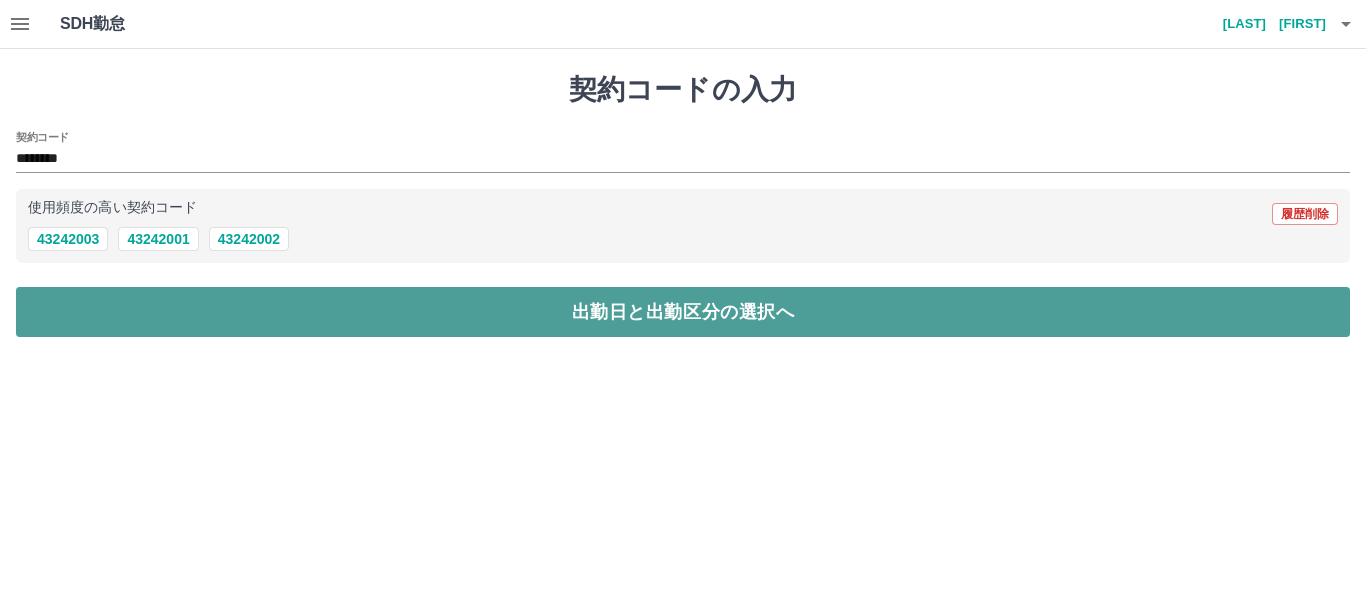 click on "出勤日と出勤区分の選択へ" at bounding box center [683, 312] 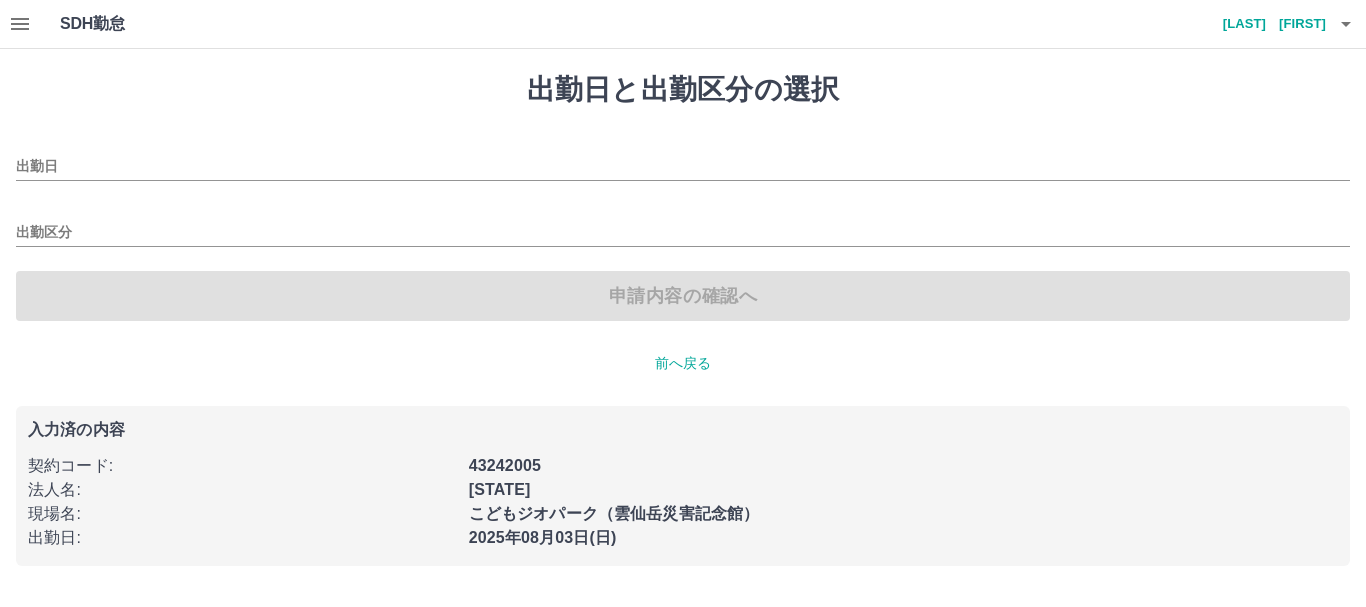 type on "**********" 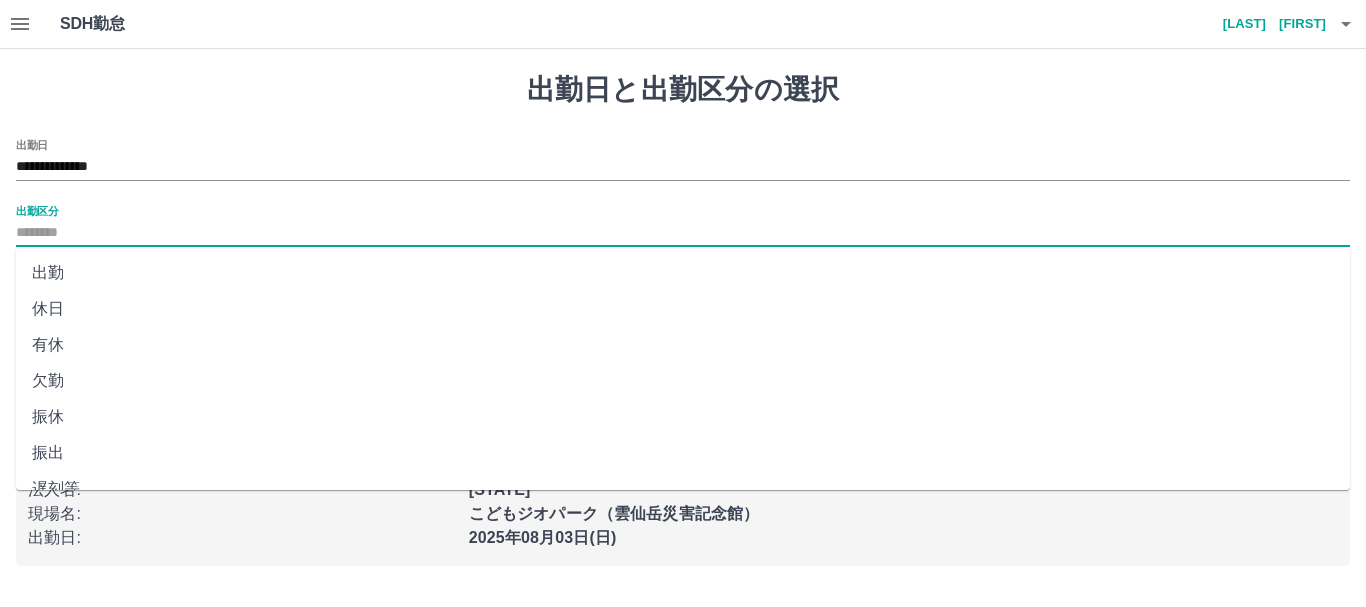 click on "出勤区分" at bounding box center [683, 233] 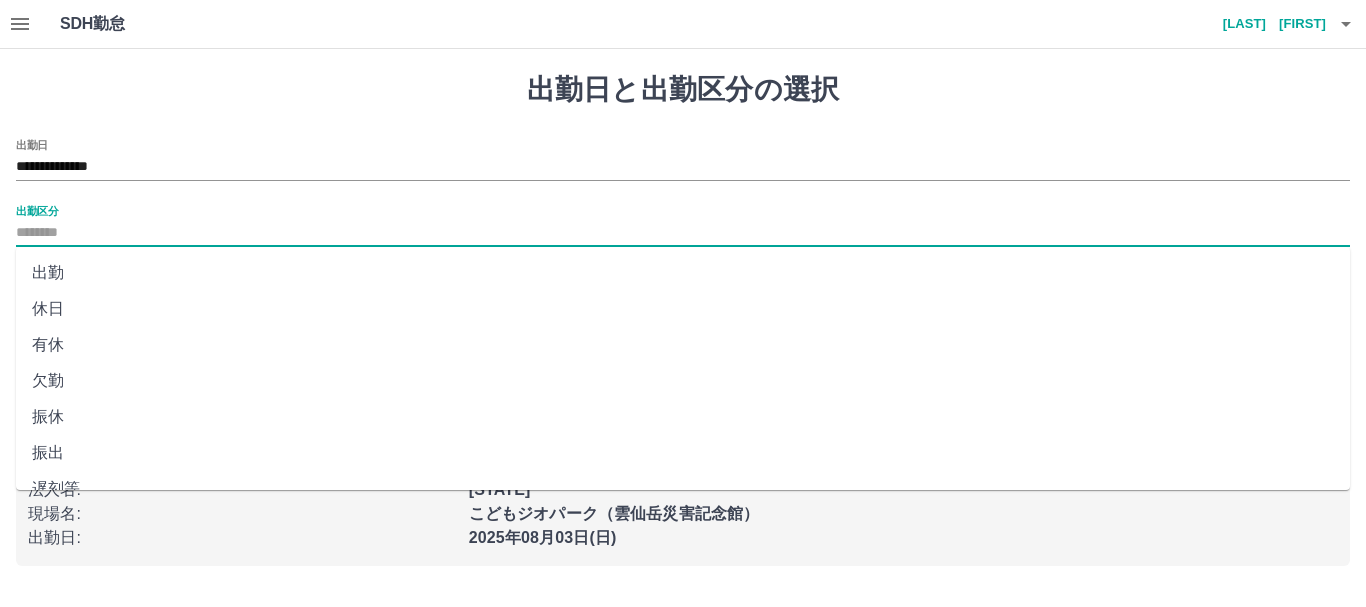 click on "出勤" at bounding box center (683, 273) 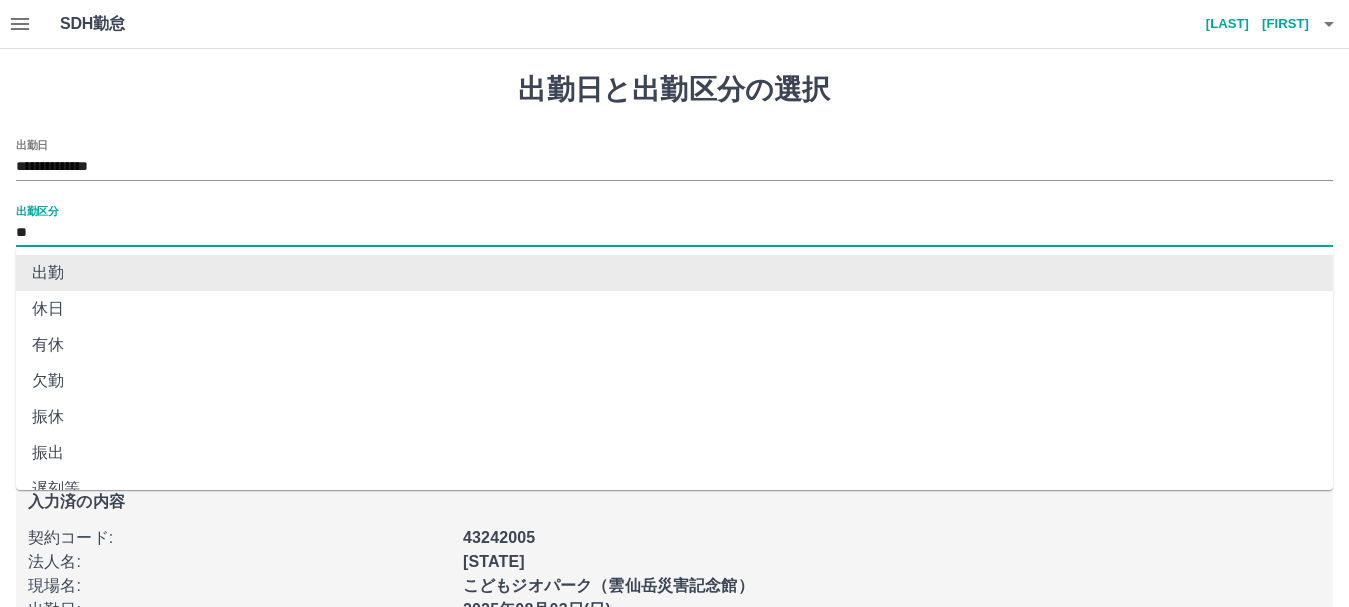 click on "**" at bounding box center (674, 233) 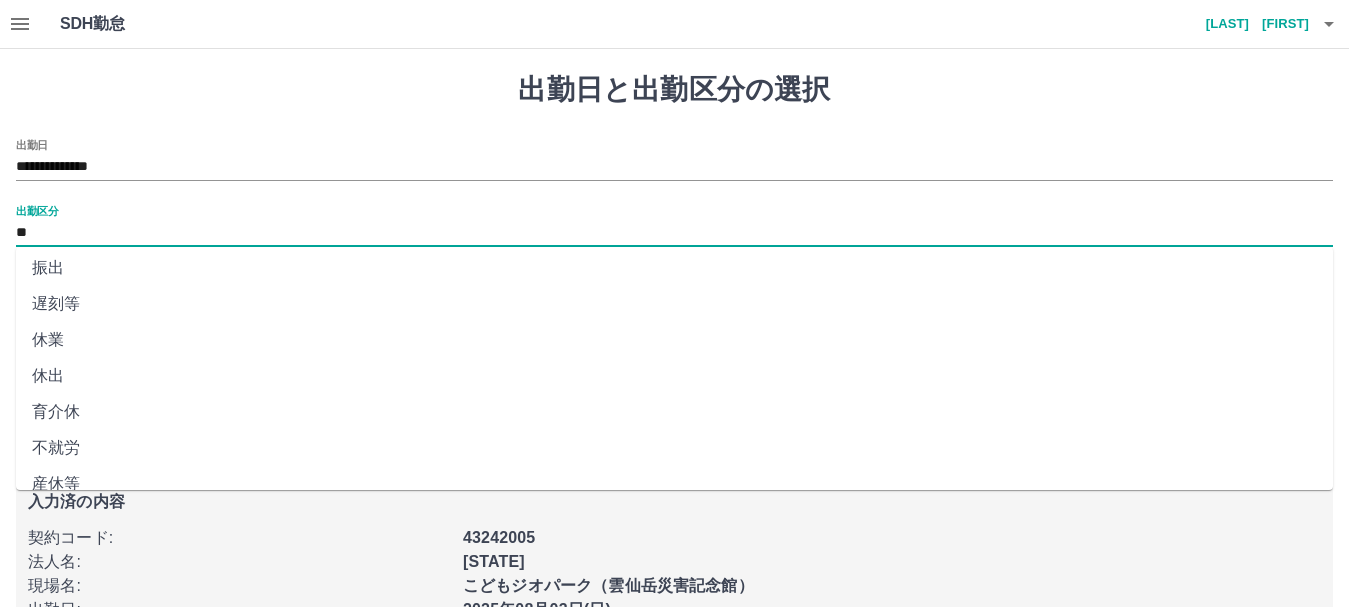 scroll, scrollTop: 0, scrollLeft: 0, axis: both 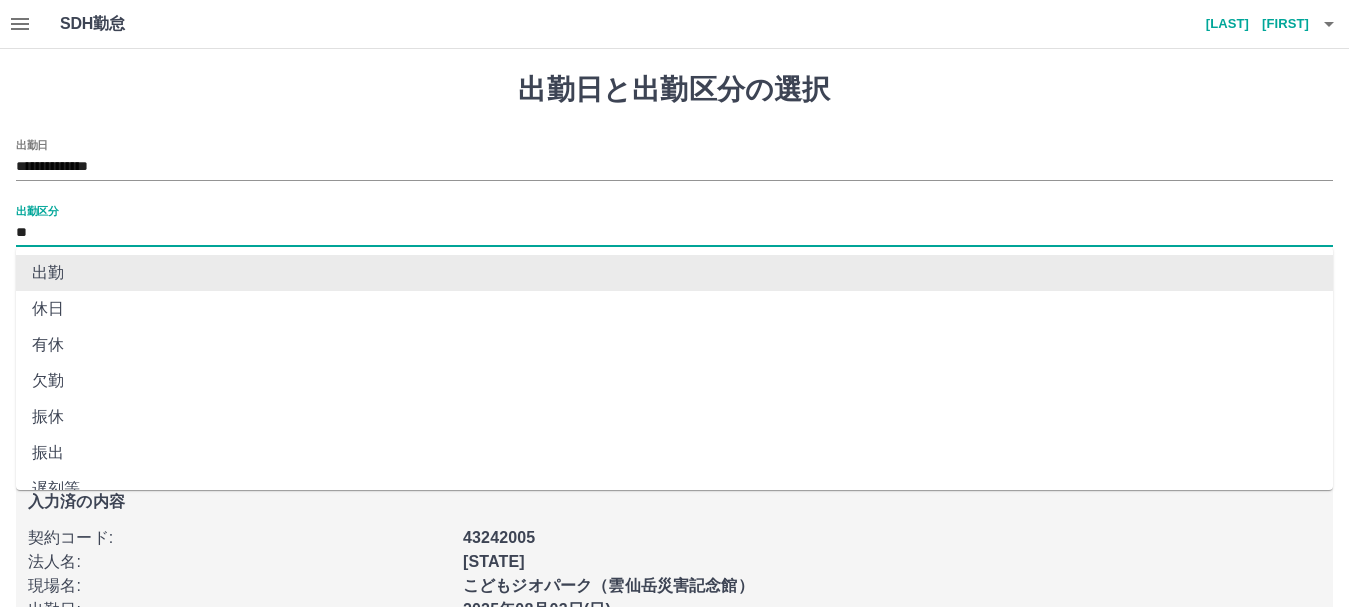 click on "出勤" at bounding box center [674, 273] 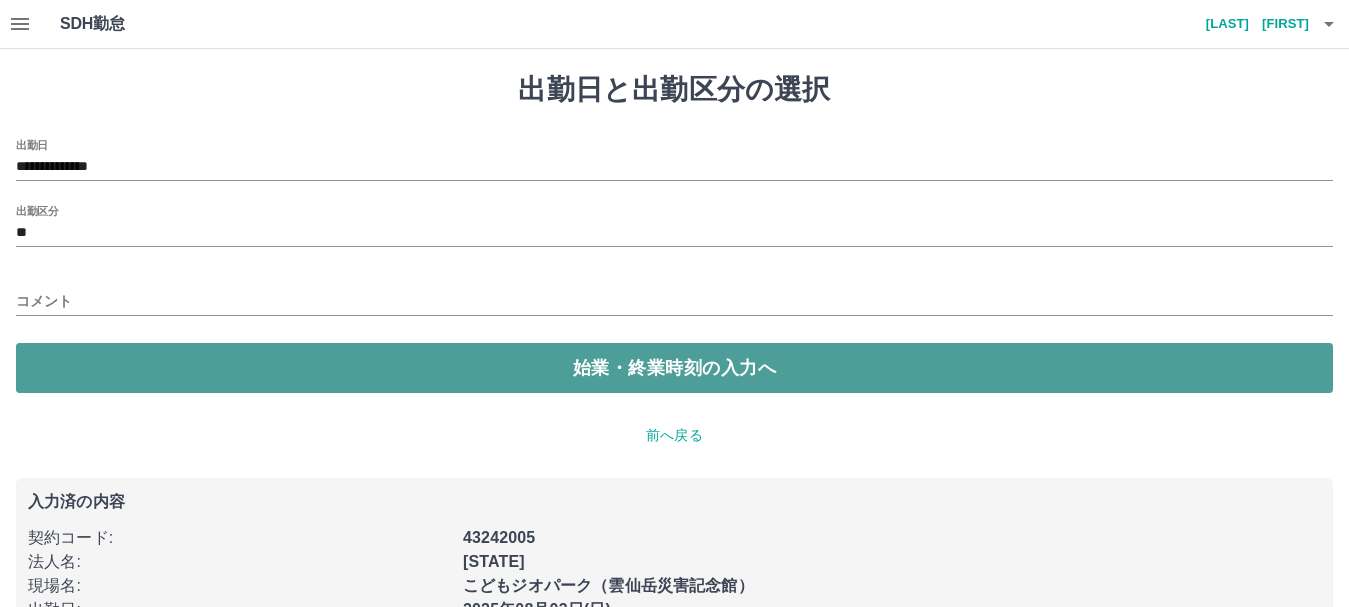 click on "始業・終業時刻の入力へ" at bounding box center [674, 368] 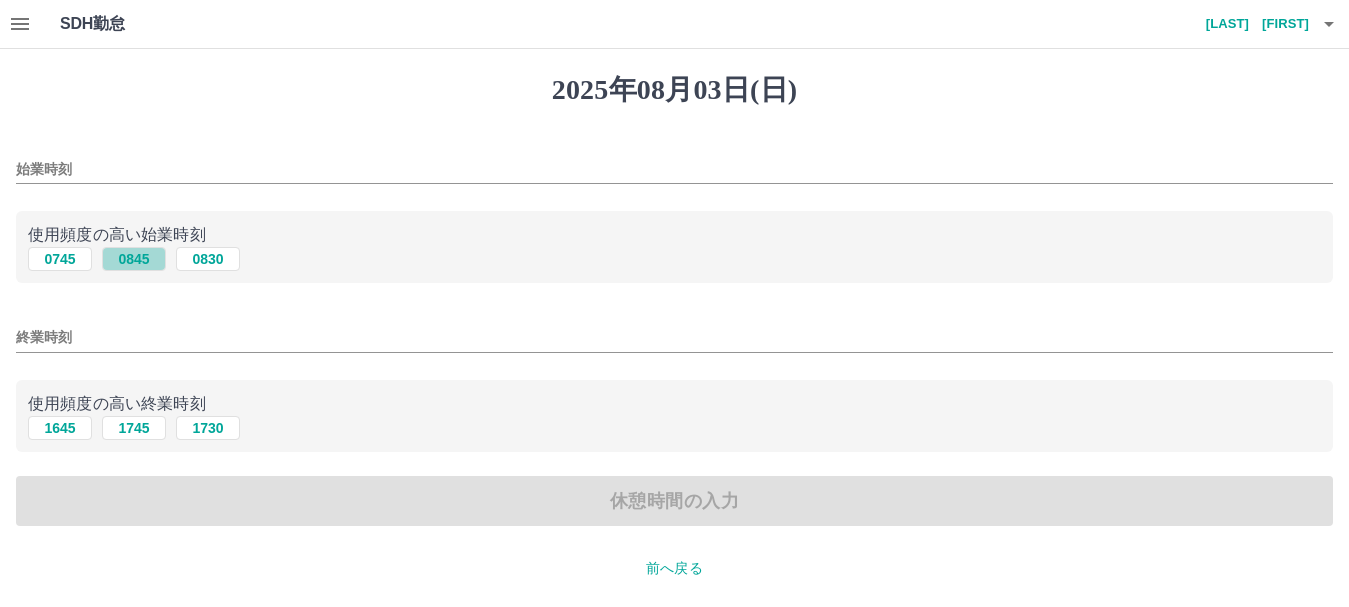 click on "0845" at bounding box center [134, 259] 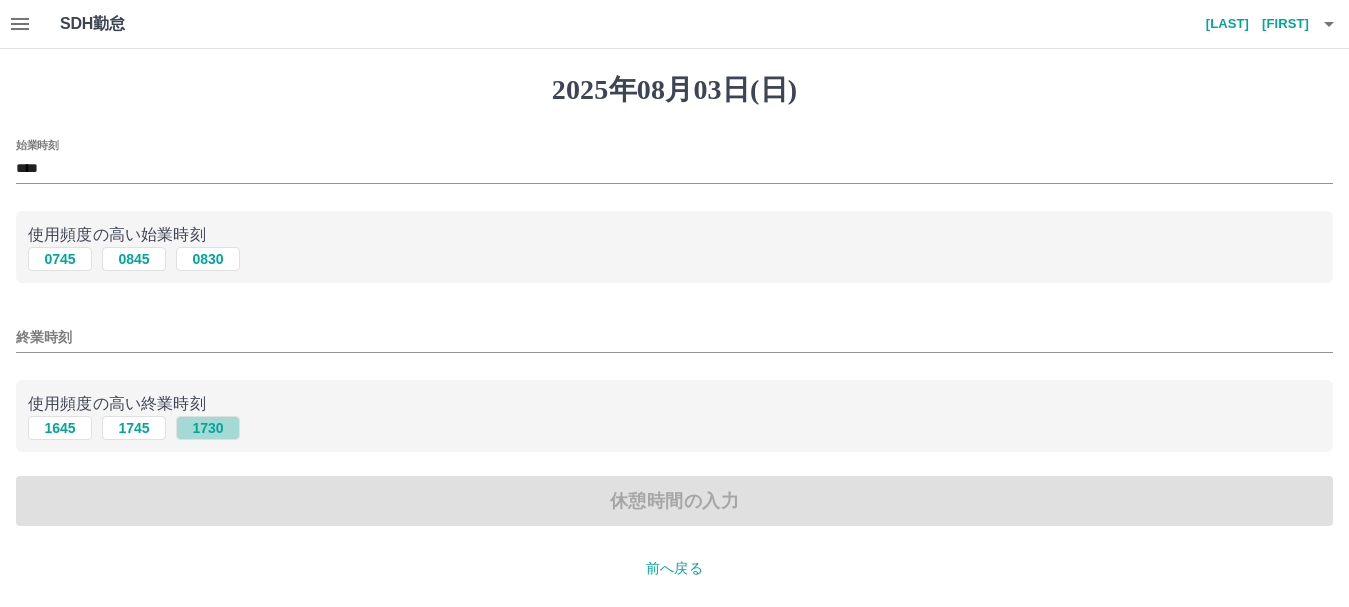 click on "1730" at bounding box center [208, 428] 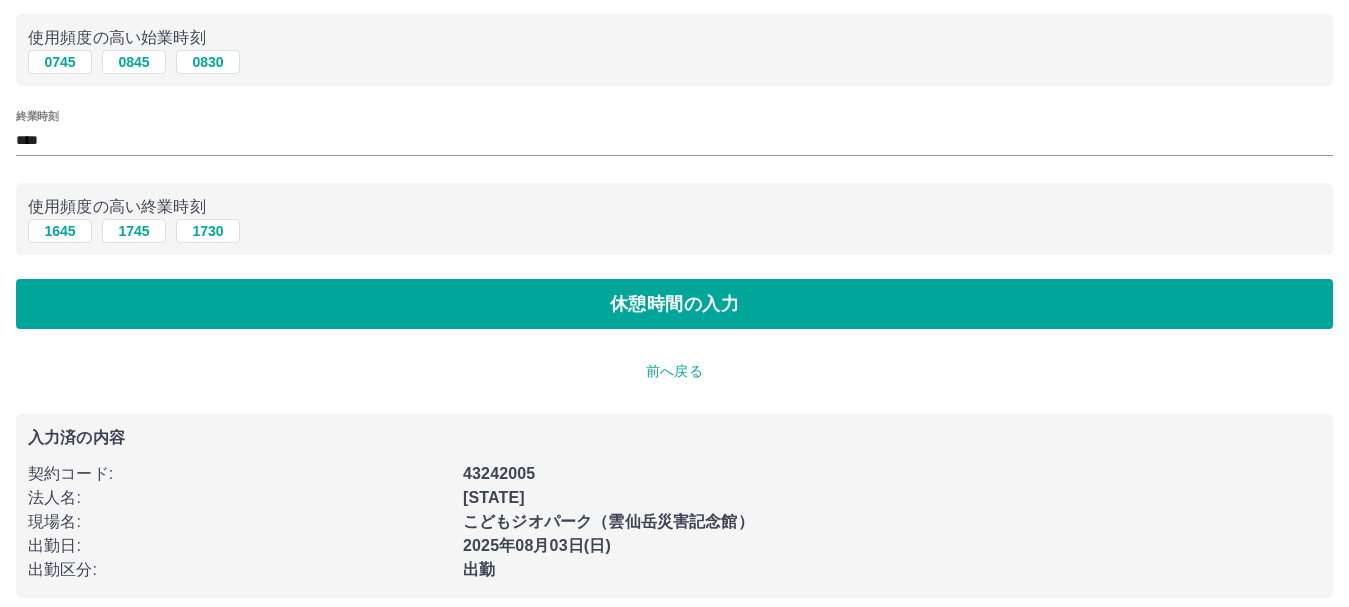 scroll, scrollTop: 200, scrollLeft: 0, axis: vertical 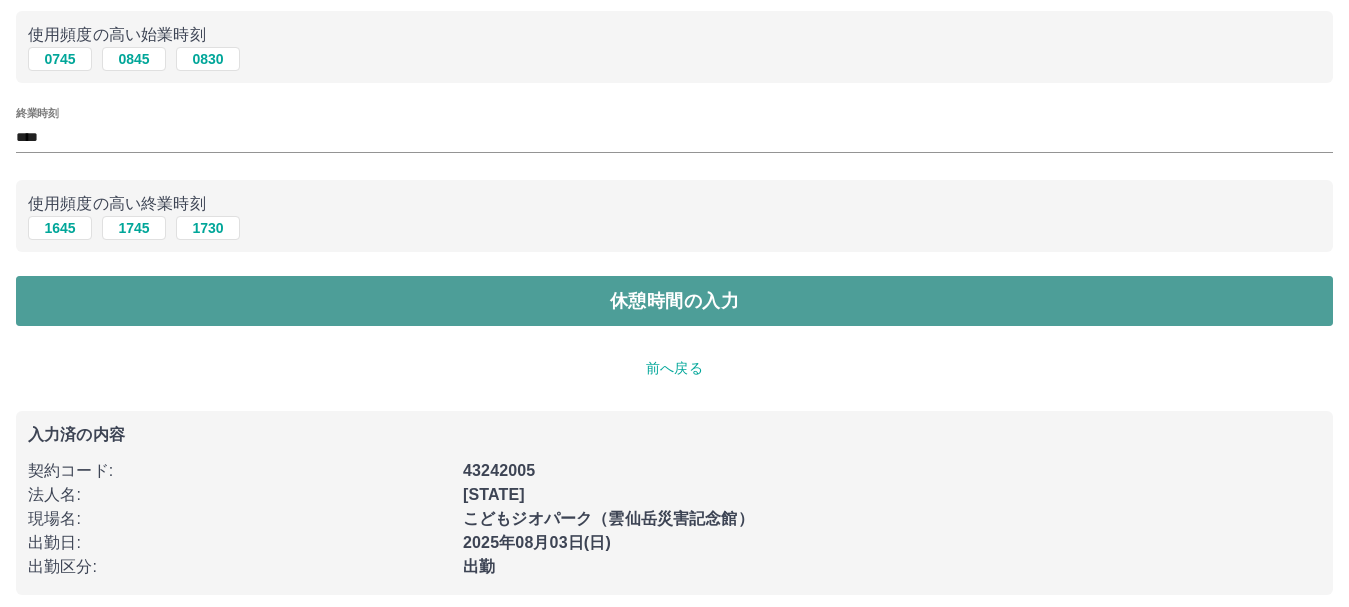 click on "休憩時間の入力" at bounding box center (674, 301) 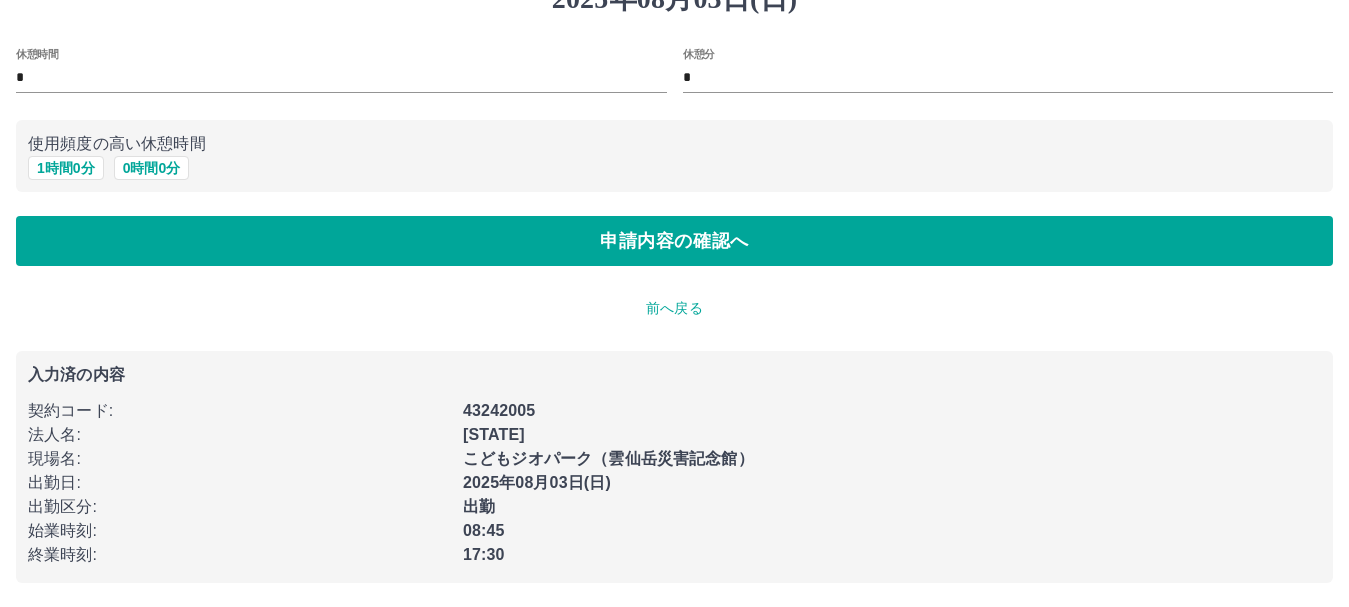 scroll, scrollTop: 0, scrollLeft: 0, axis: both 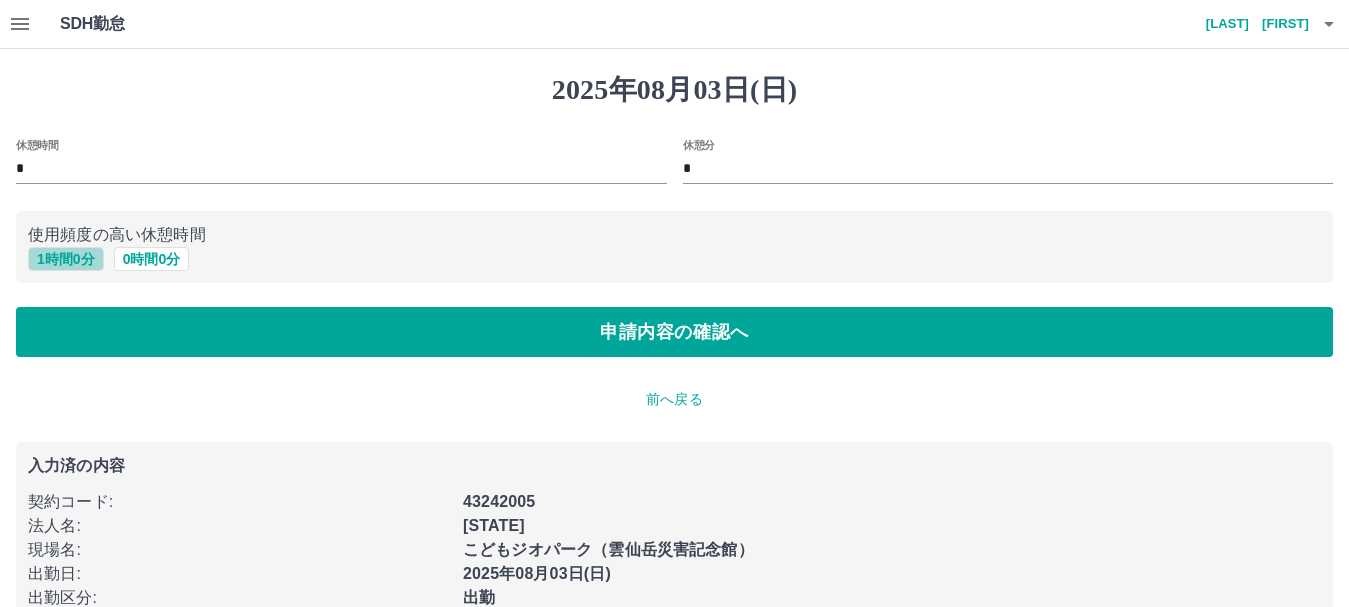 click on "1 時間 0 分" at bounding box center (66, 259) 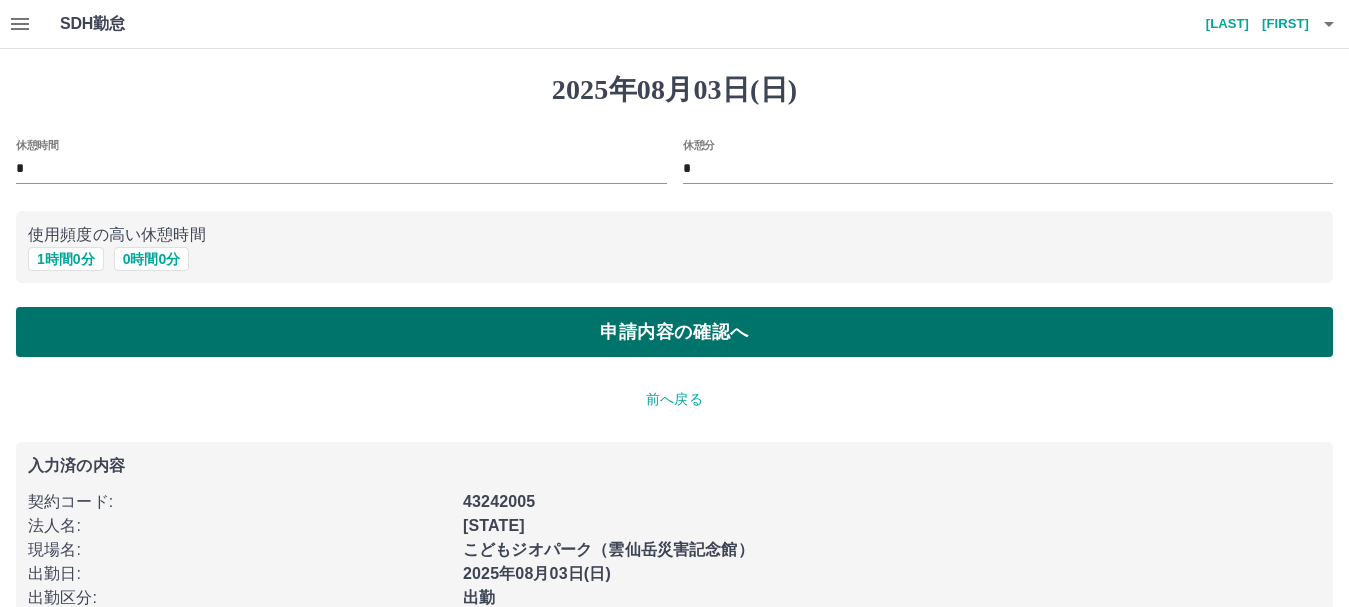 click on "申請内容の確認へ" at bounding box center (674, 332) 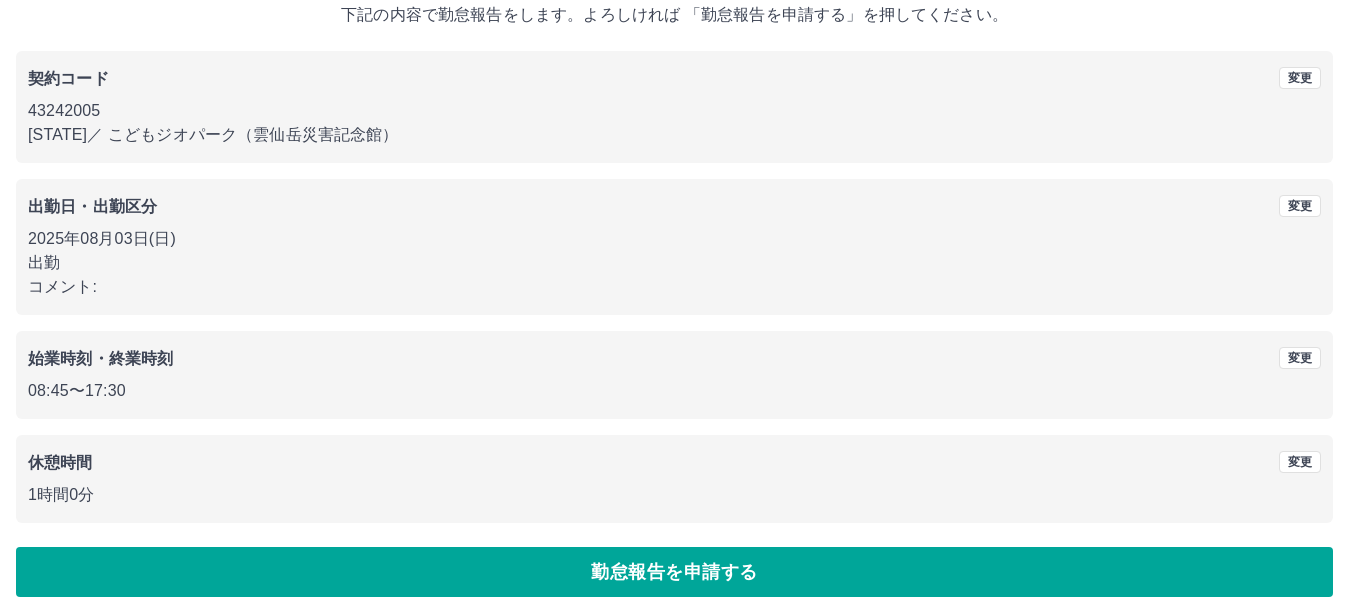 scroll, scrollTop: 142, scrollLeft: 0, axis: vertical 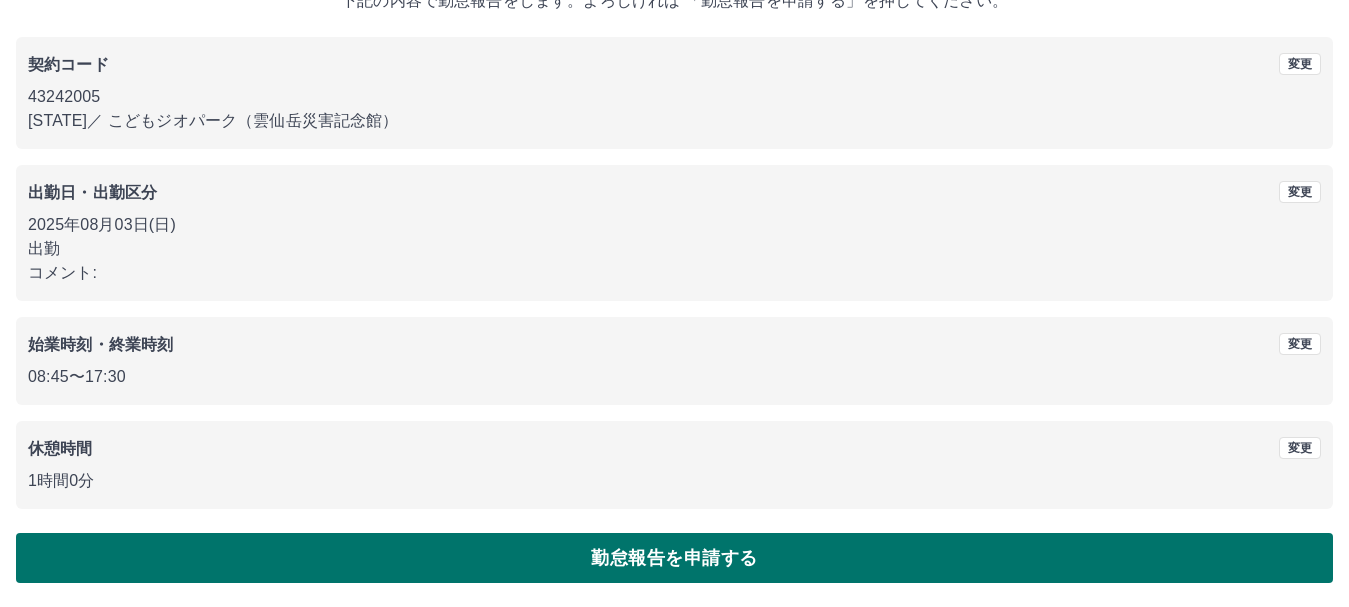 click on "勤怠報告を申請する" at bounding box center [674, 558] 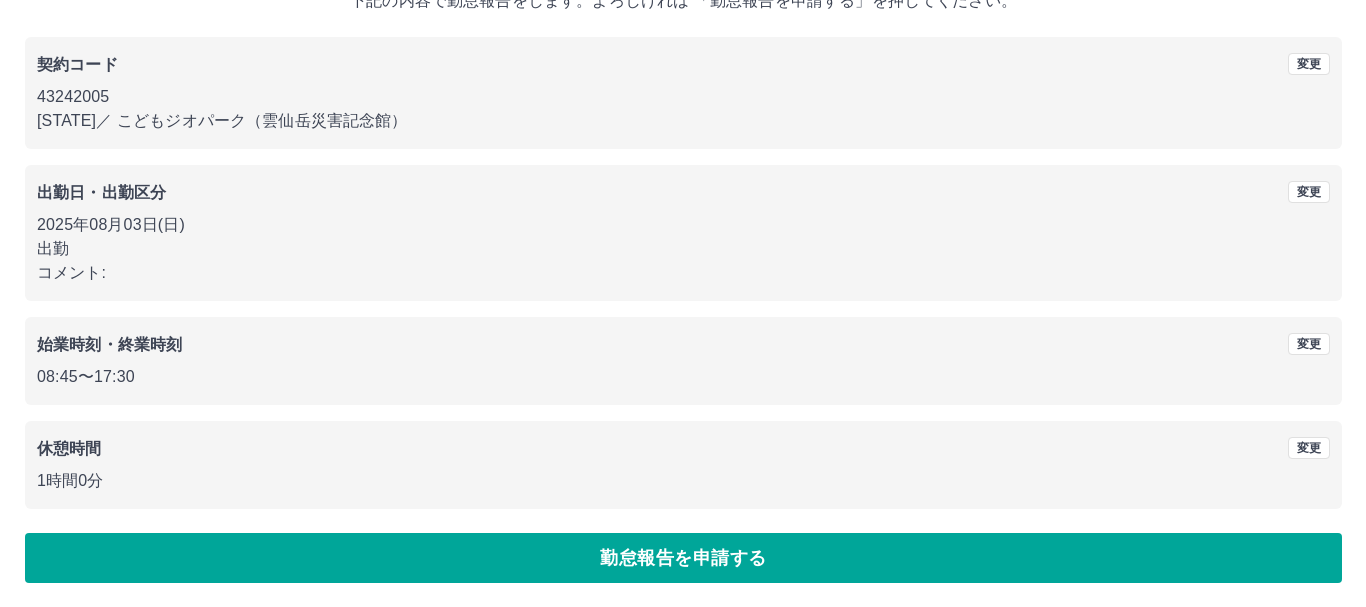 scroll, scrollTop: 0, scrollLeft: 0, axis: both 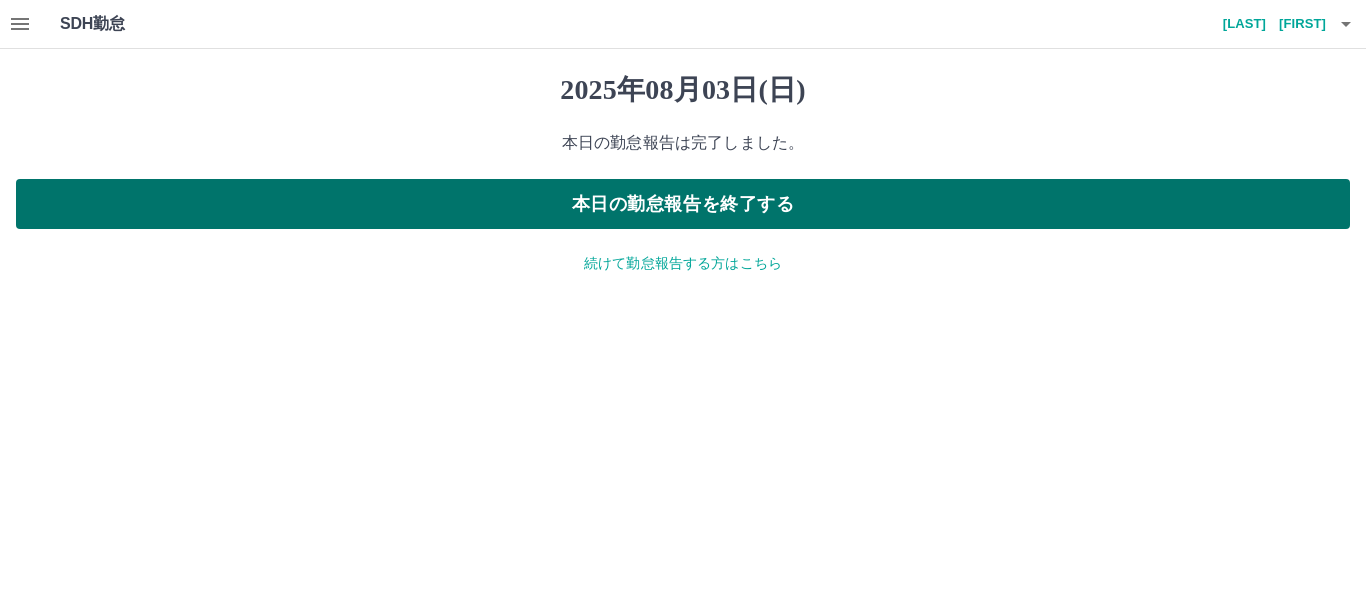 click on "本日の勤怠報告を終了する" at bounding box center (683, 204) 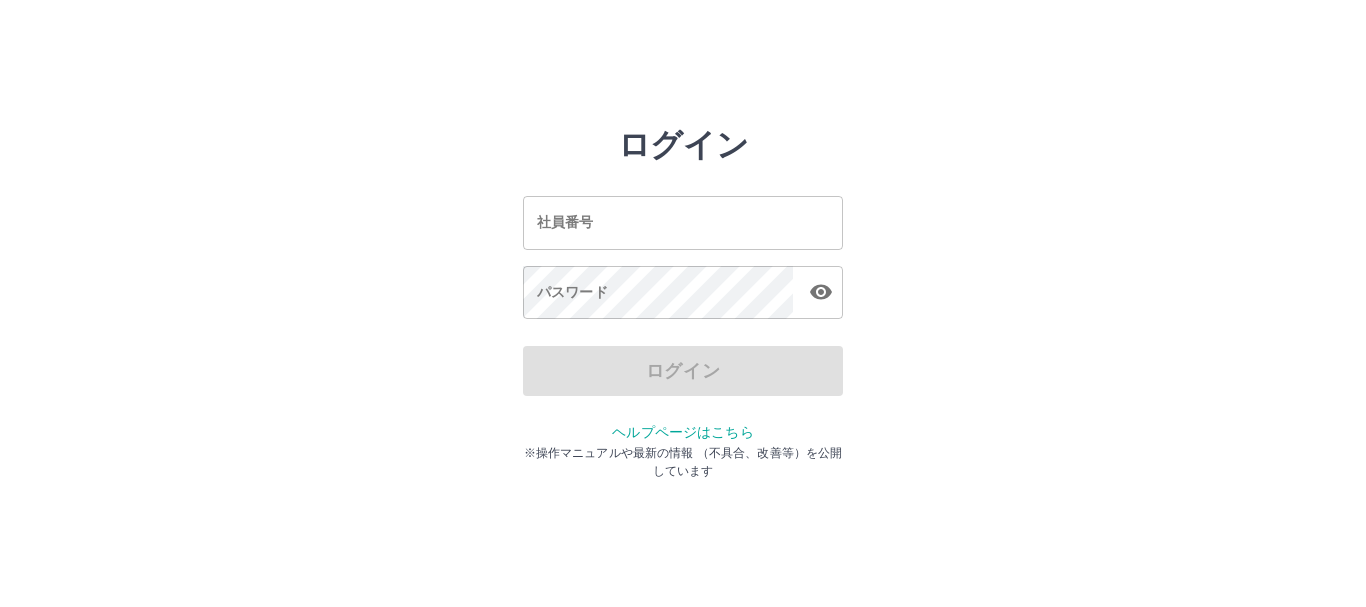 scroll, scrollTop: 0, scrollLeft: 0, axis: both 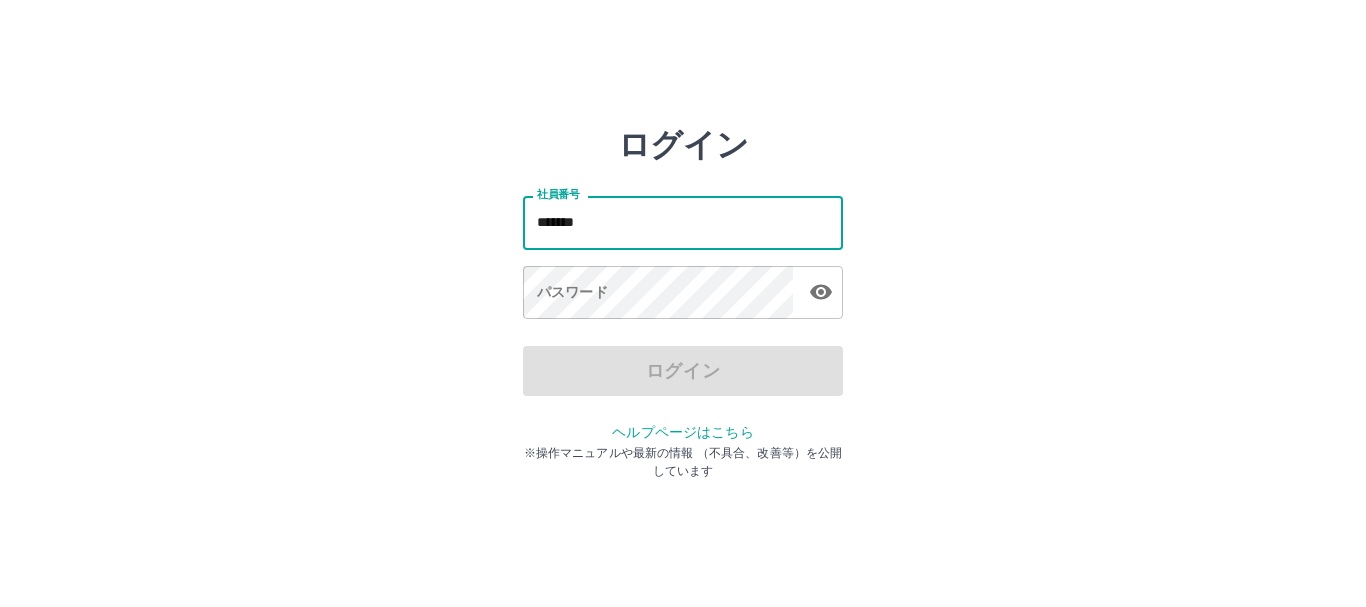 type on "*******" 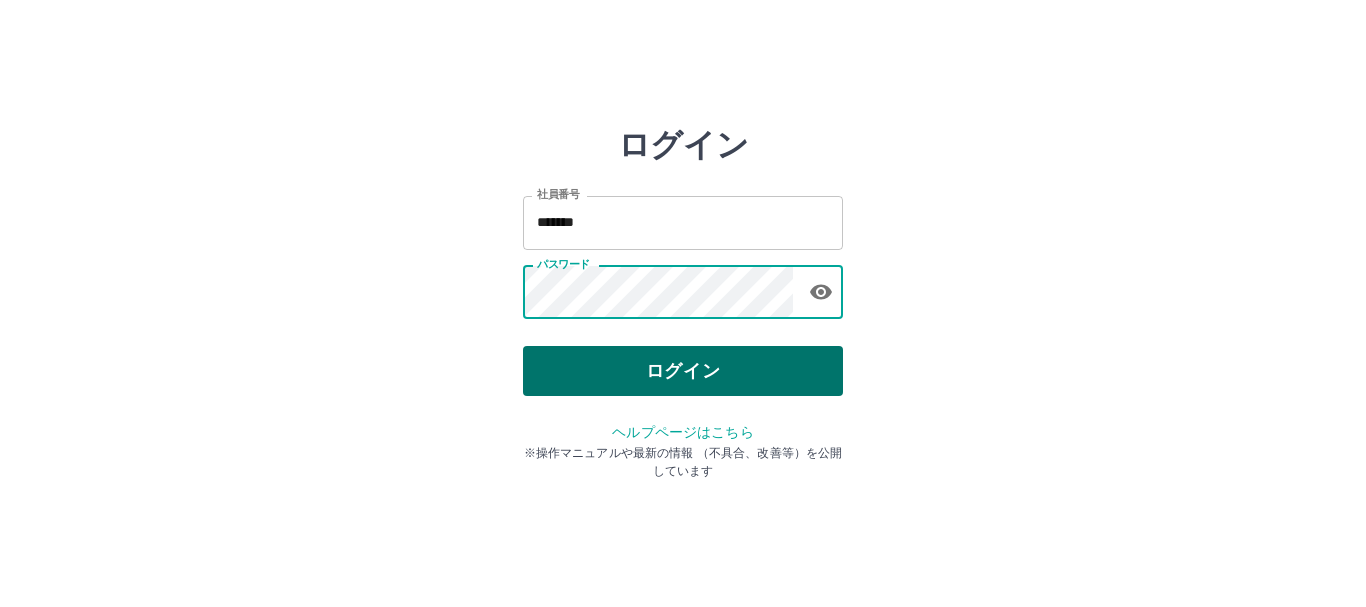 click on "ログイン" at bounding box center [683, 371] 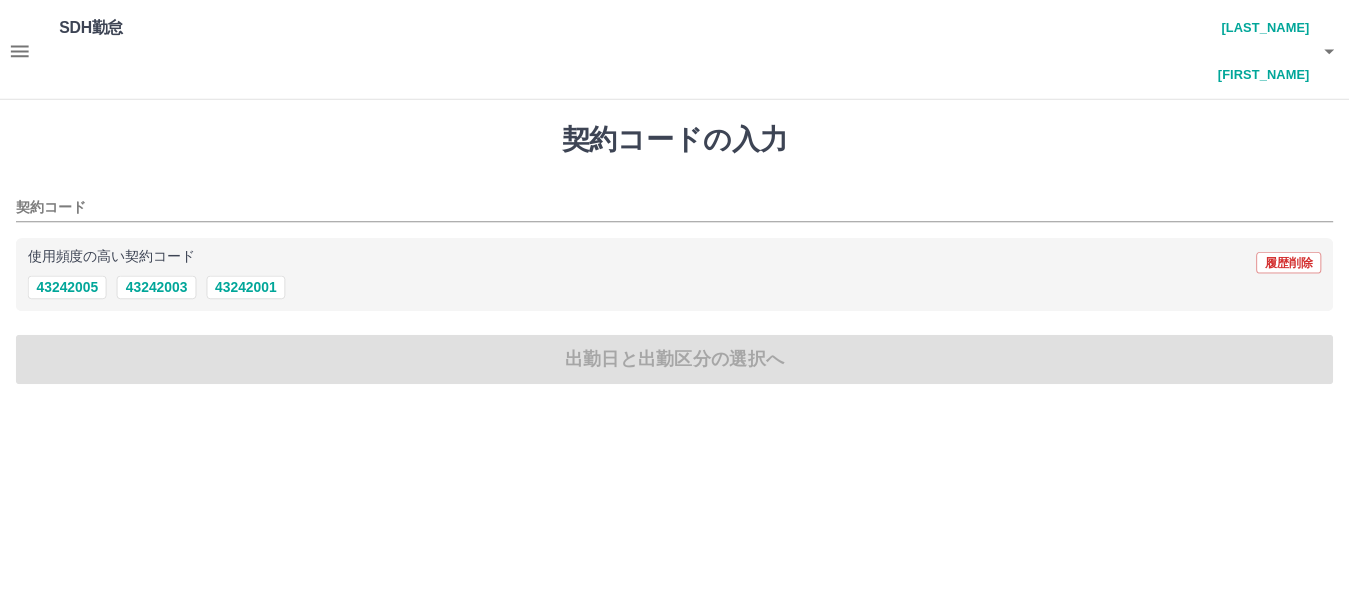 scroll, scrollTop: 0, scrollLeft: 0, axis: both 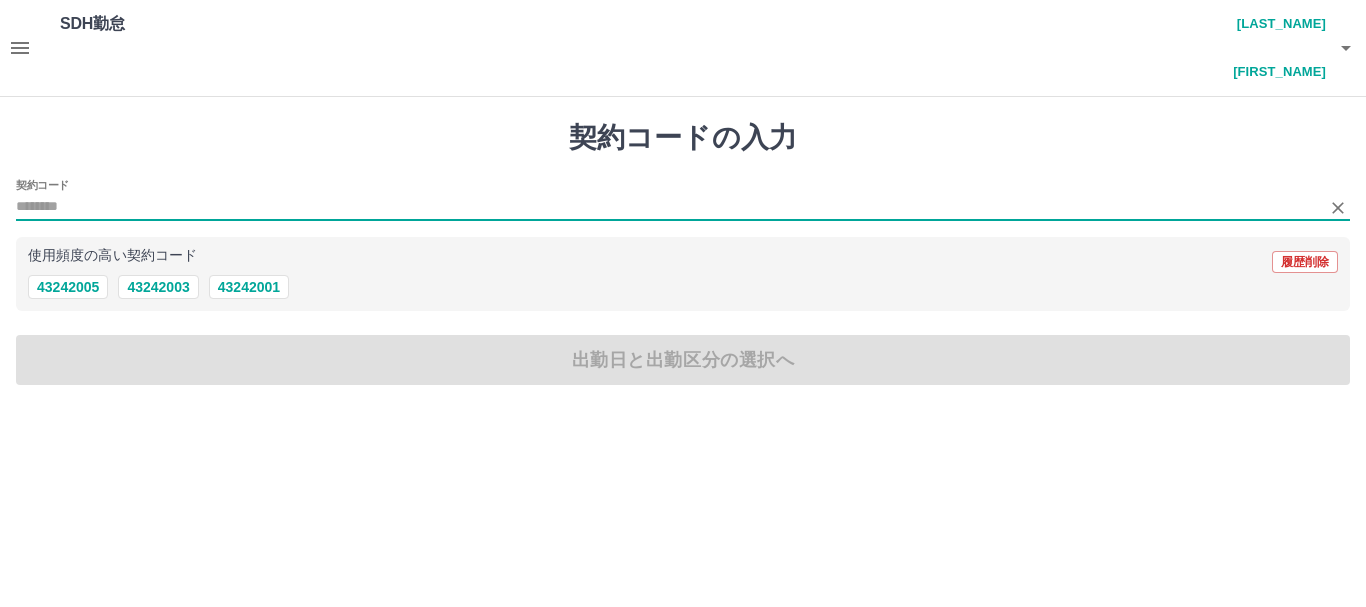 click on "契約コード" at bounding box center [668, 207] 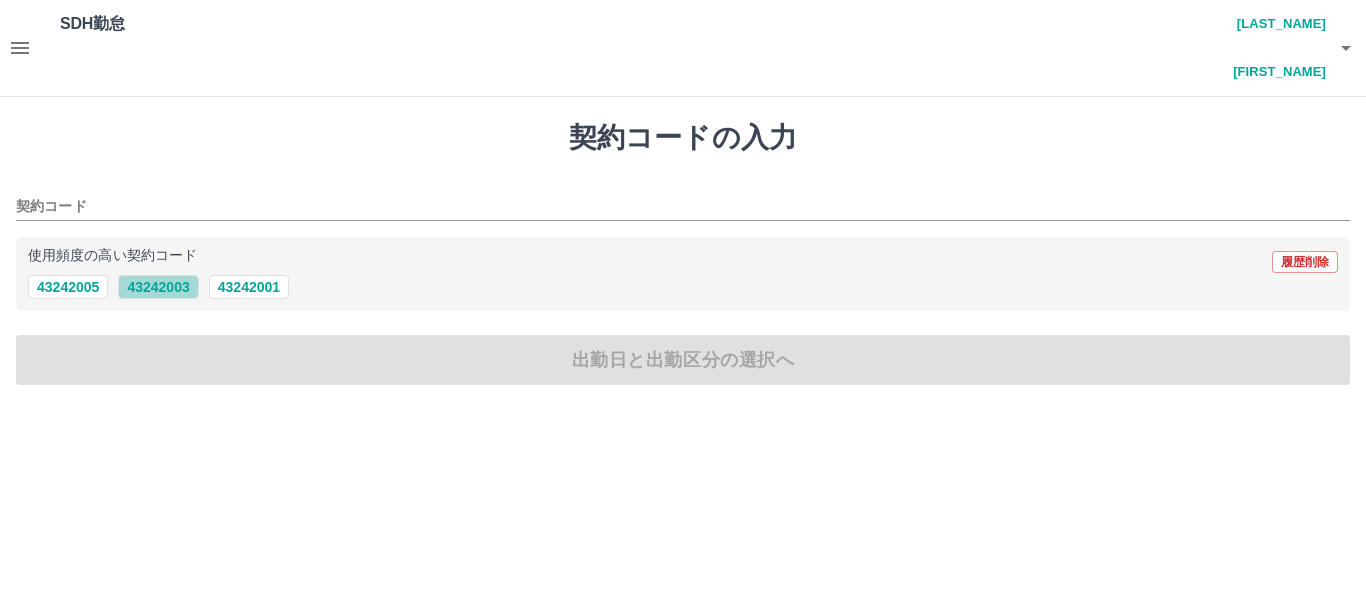click on "43242003" at bounding box center [158, 287] 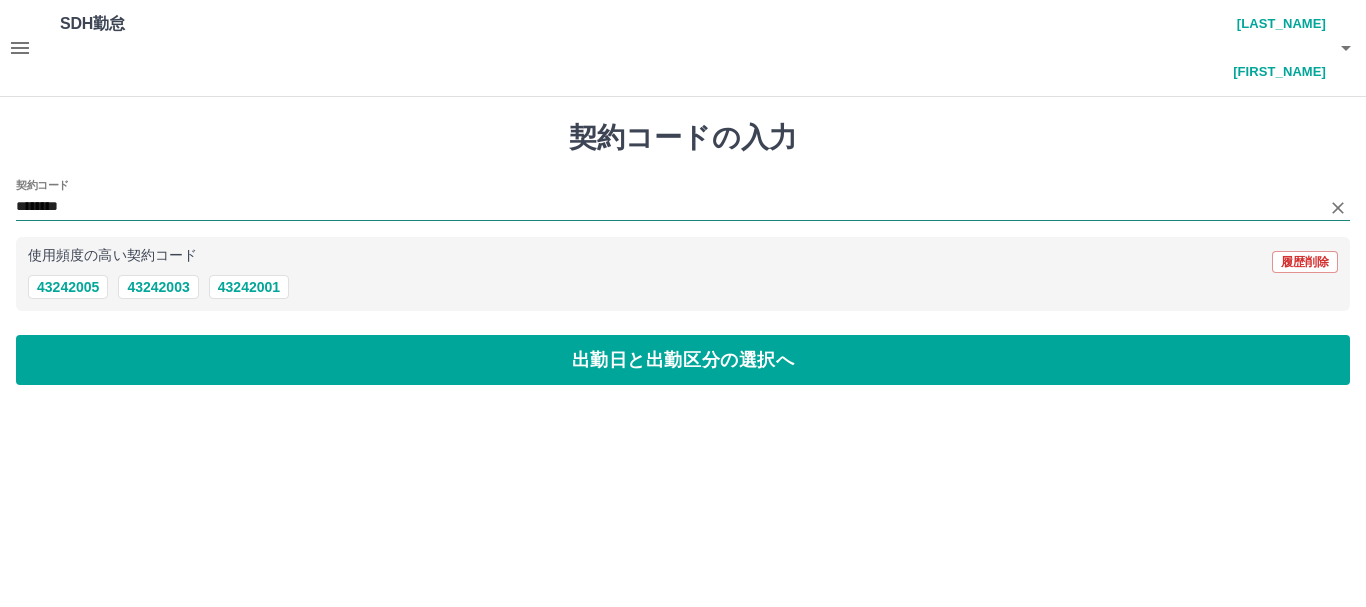 click on "********" at bounding box center (668, 207) 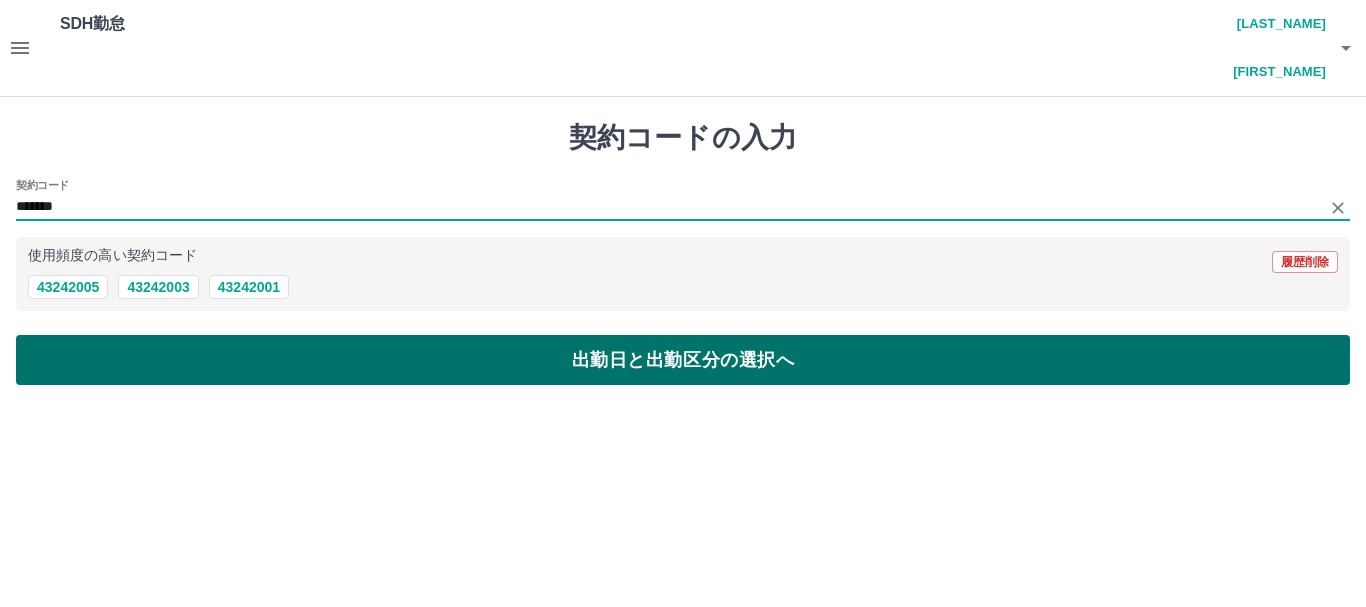 type on "********" 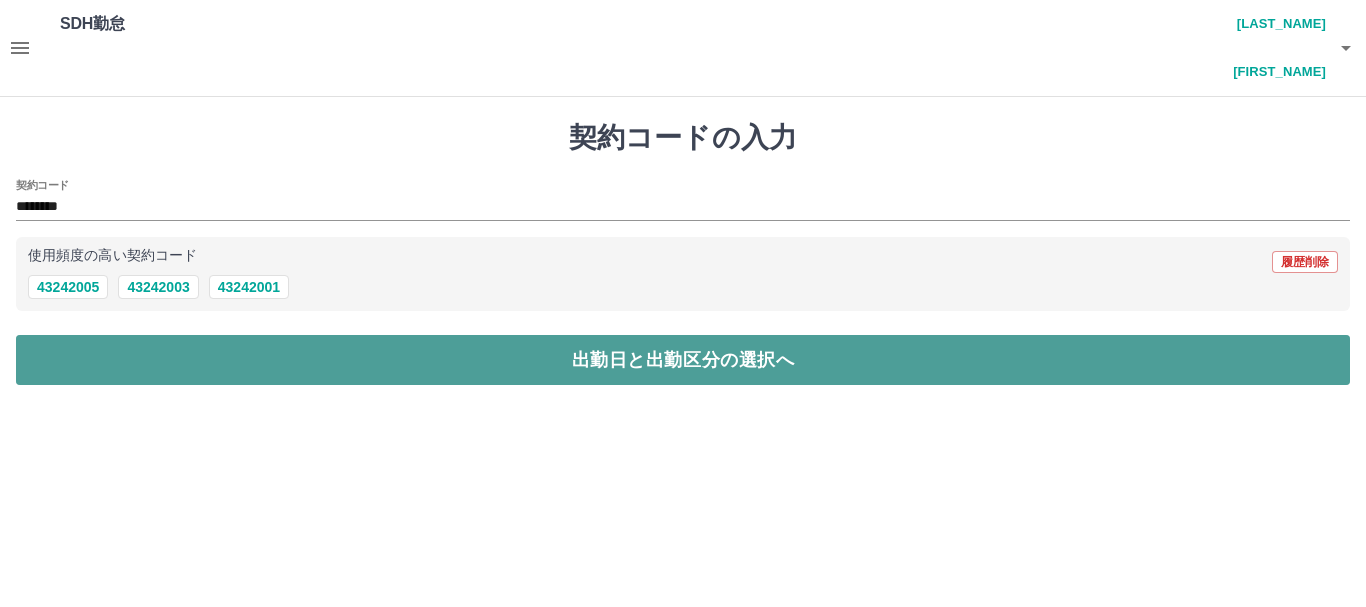 click on "出勤日と出勤区分の選択へ" at bounding box center (683, 360) 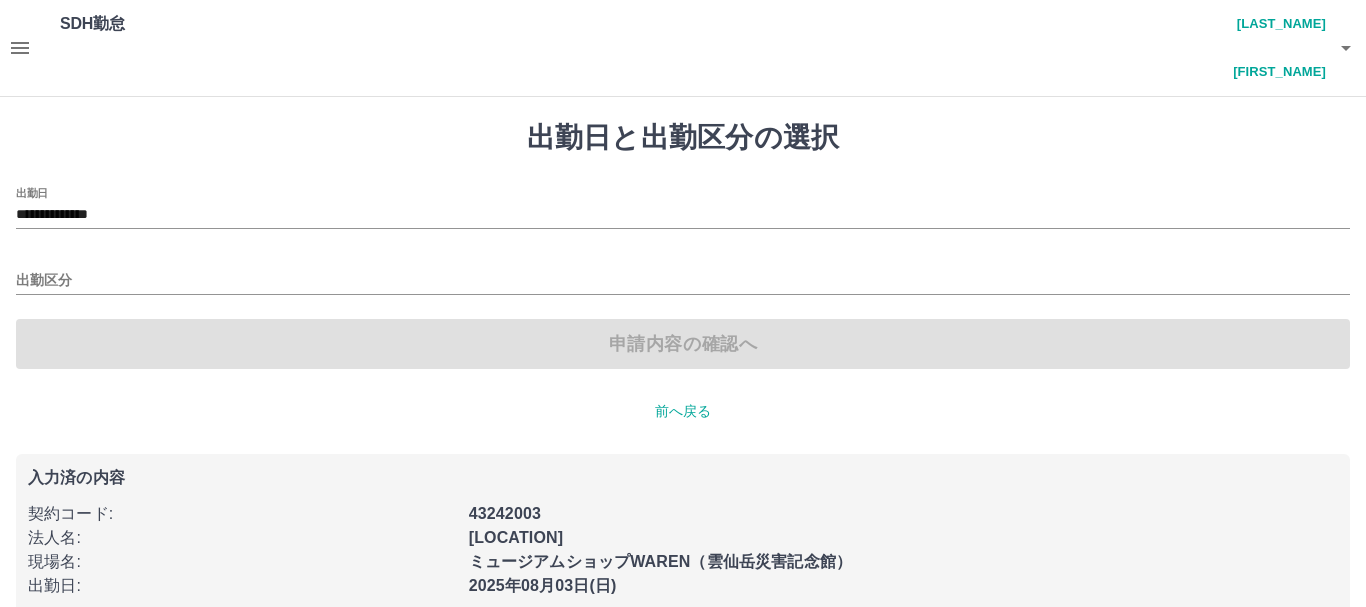 click on "43242003" at bounding box center (505, 513) 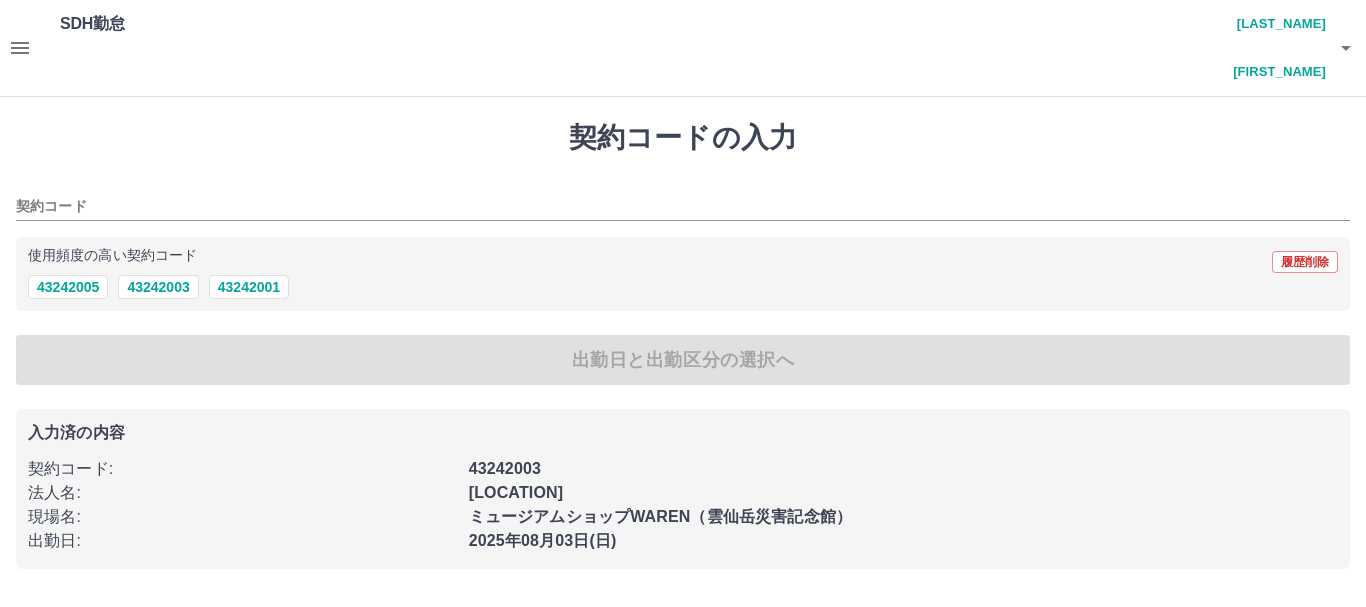 type on "********" 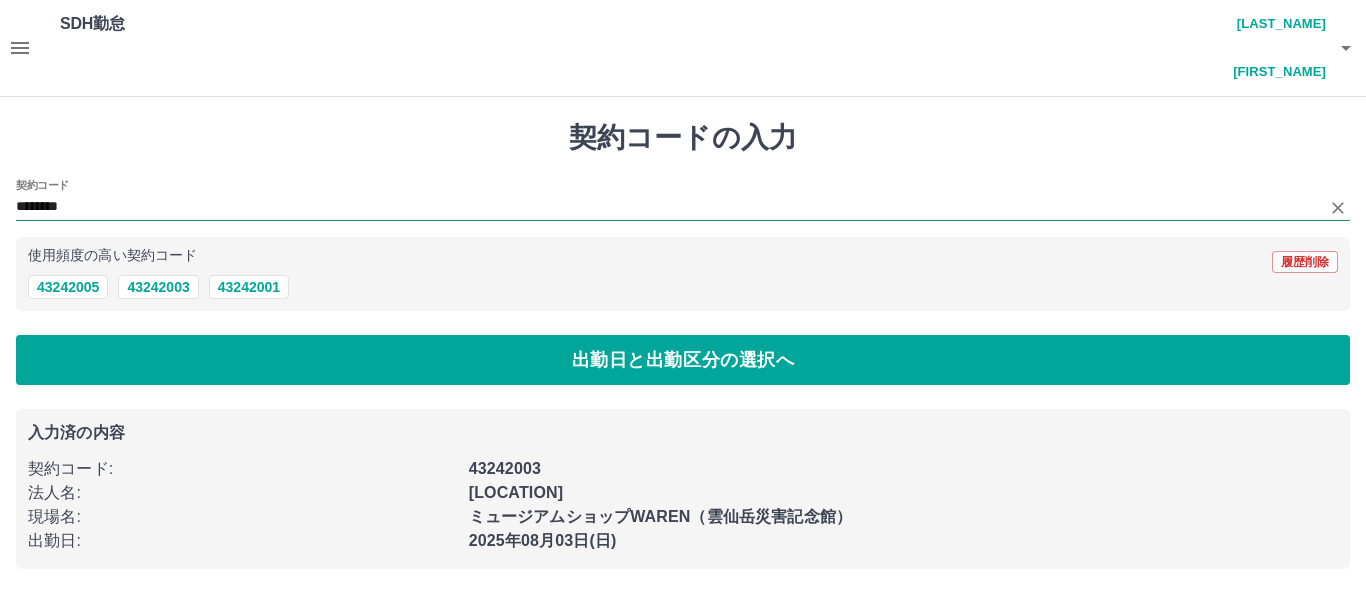 click on "********" at bounding box center (668, 207) 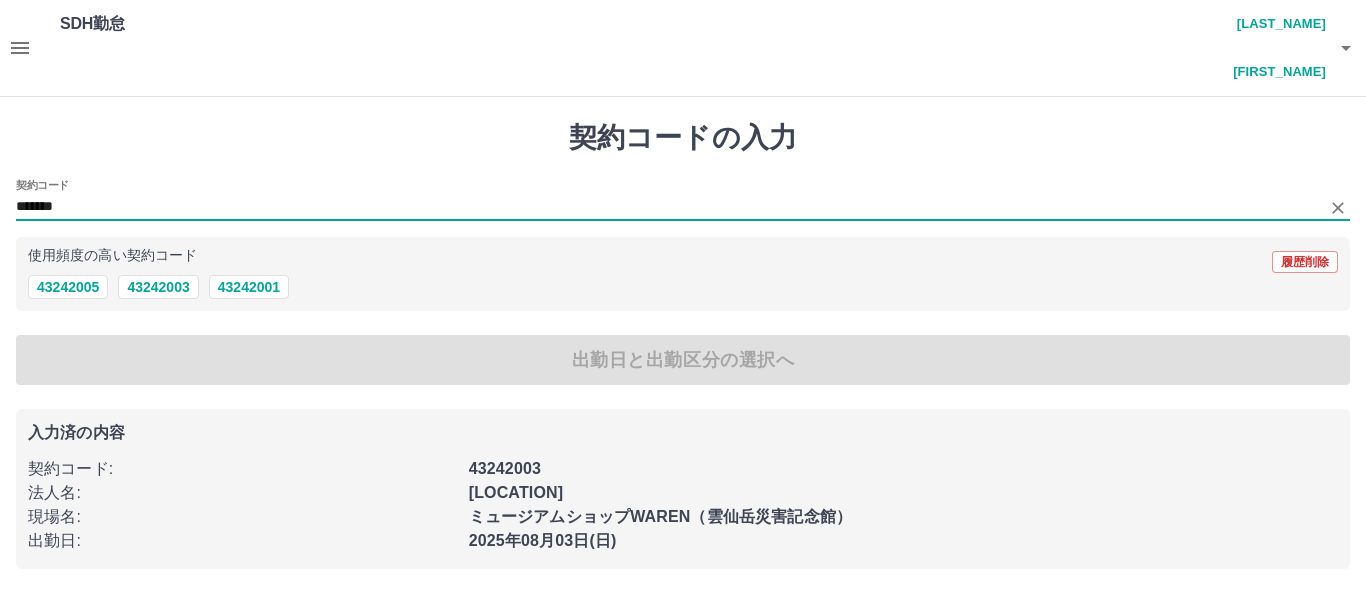 click on "*******" at bounding box center (668, 207) 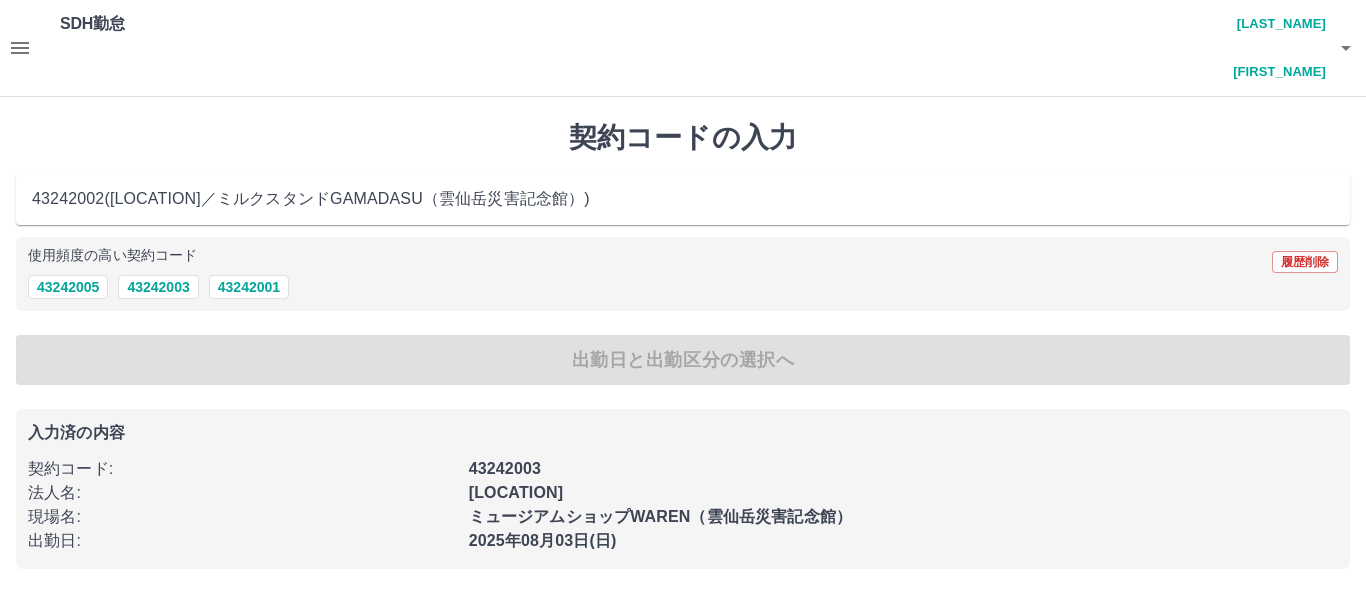 type on "********" 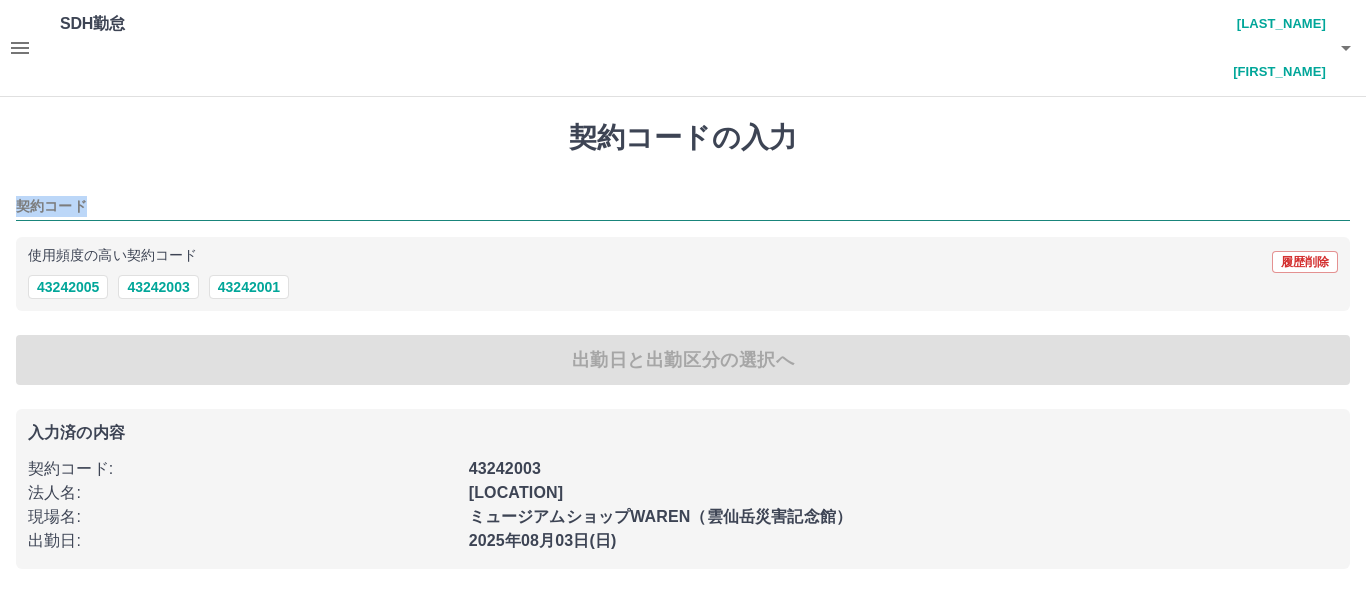 click on "契約コードの入力 契約コード 使用頻度の高い契約コード 履歴削除 [NUMERIC_ID] [NUMERIC_ID] [NUMERIC_ID] 出勤日と出勤区分の選択へ 入力済の内容 契約コード : [NUMERIC_ID] 法人名 : [ORGANIZATION_NAME] 現場名 : [LOCATION_NAME] 出勤日 : [DATE]" at bounding box center [683, 345] 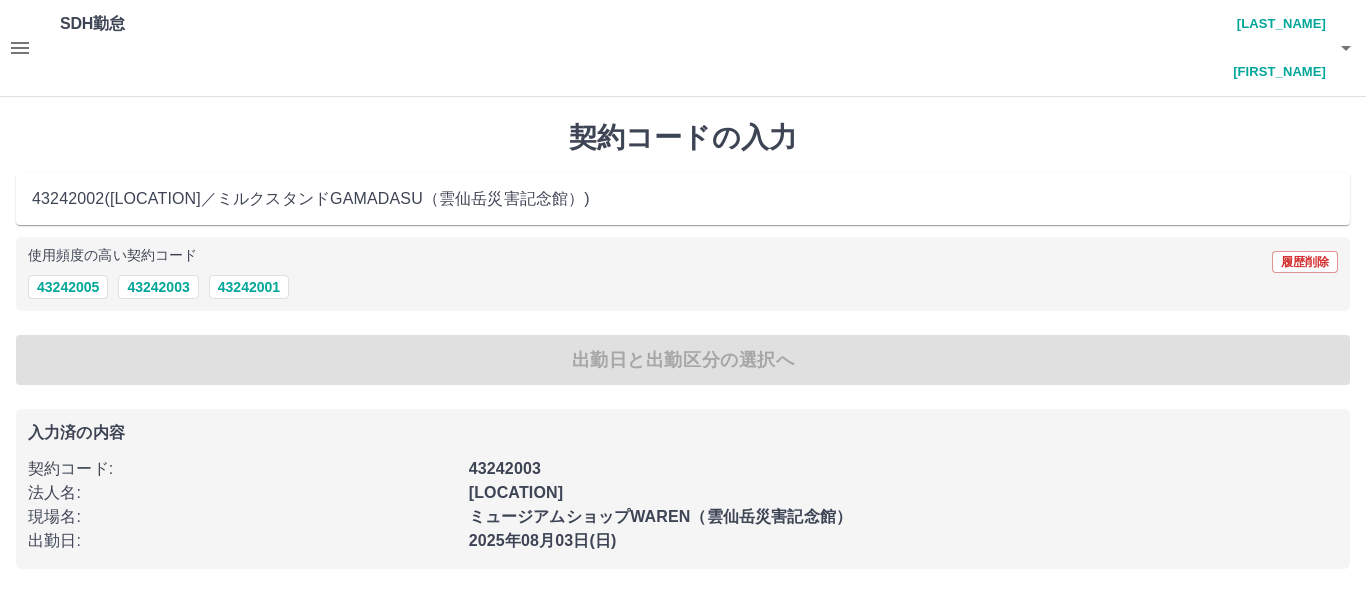 click on "[NUMERIC_ID] ( [LOCATION] / [LOCATION_NAME] )" at bounding box center [683, 199] 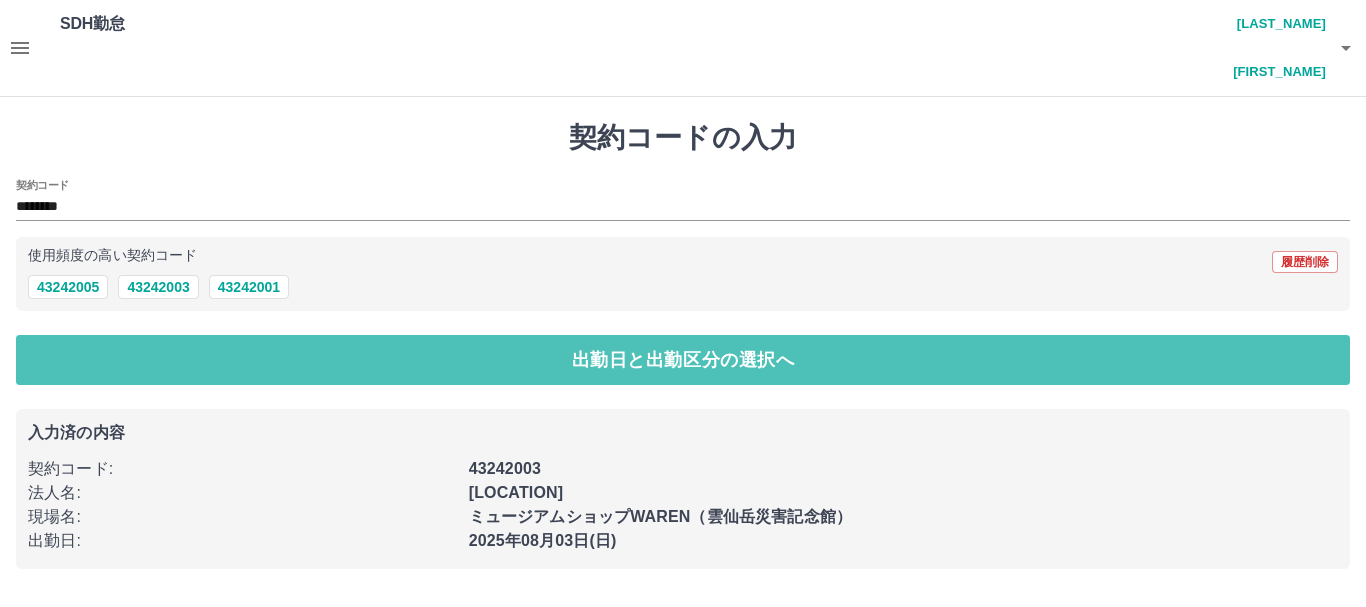 drag, startPoint x: 468, startPoint y: 320, endPoint x: 14, endPoint y: 255, distance: 458.6295 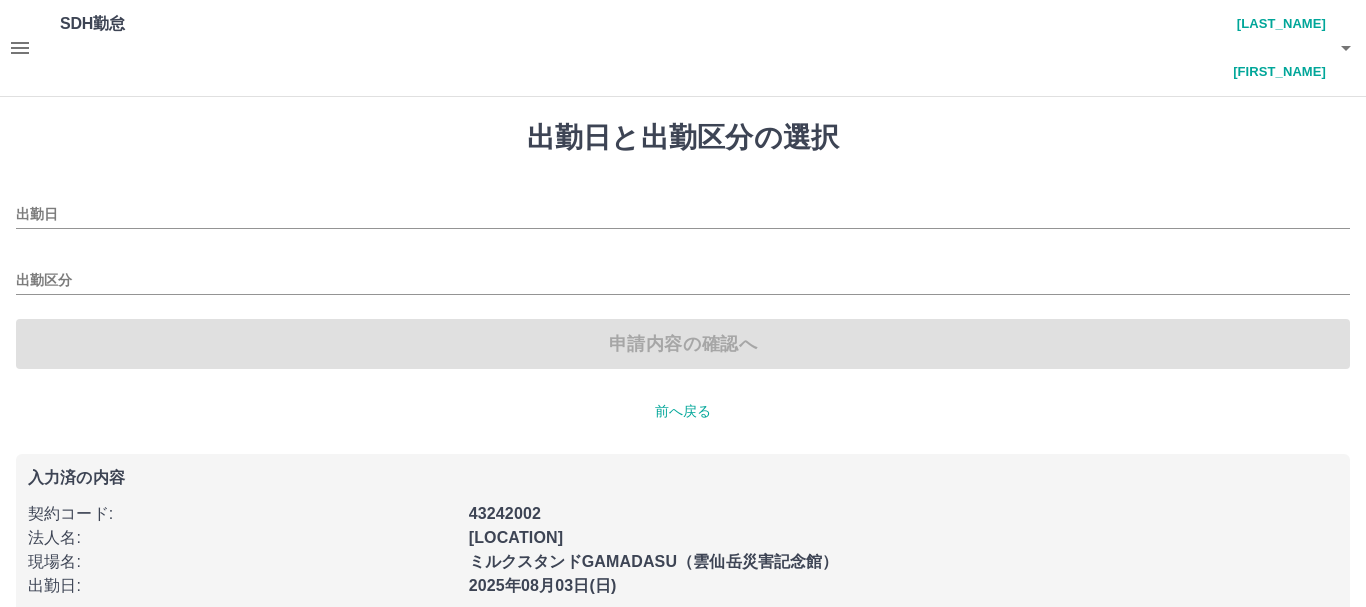 type on "**********" 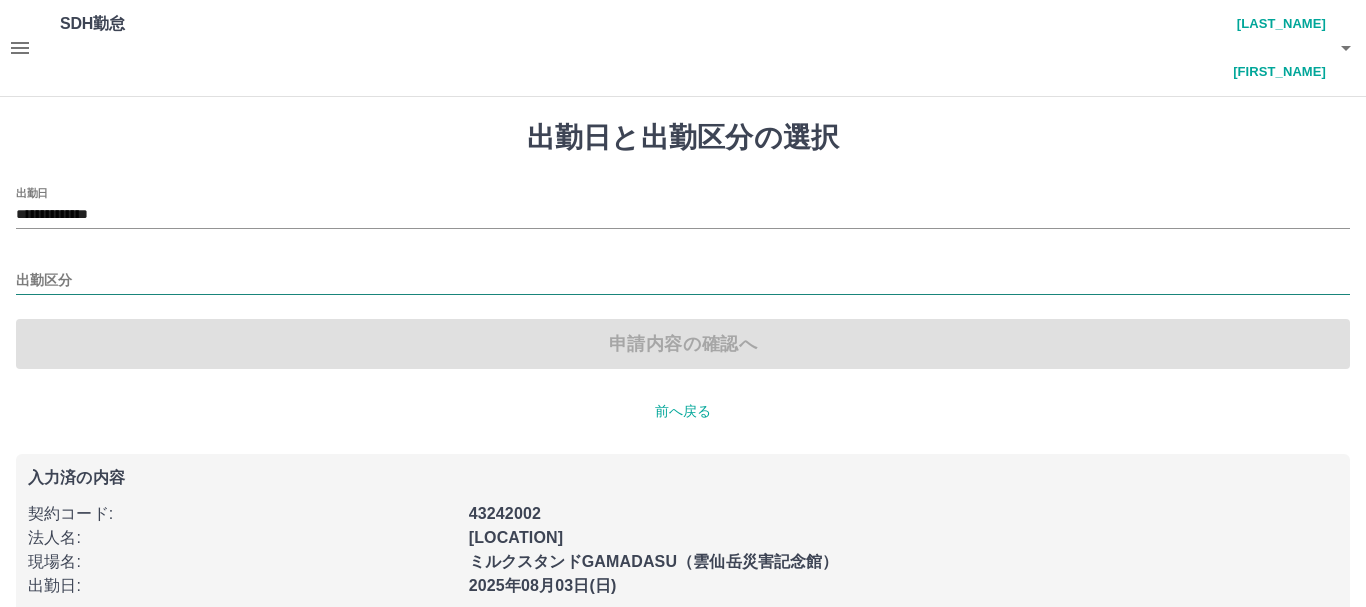 click on "出勤区分" at bounding box center [683, 281] 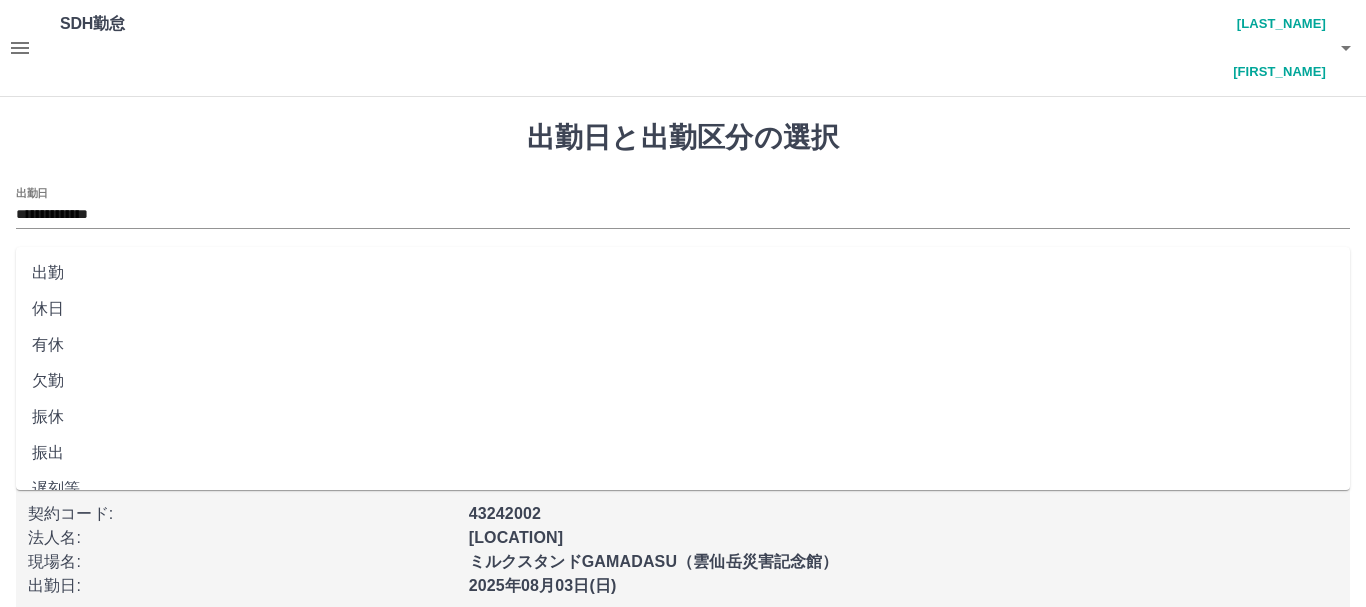 click on "出勤" at bounding box center [683, 273] 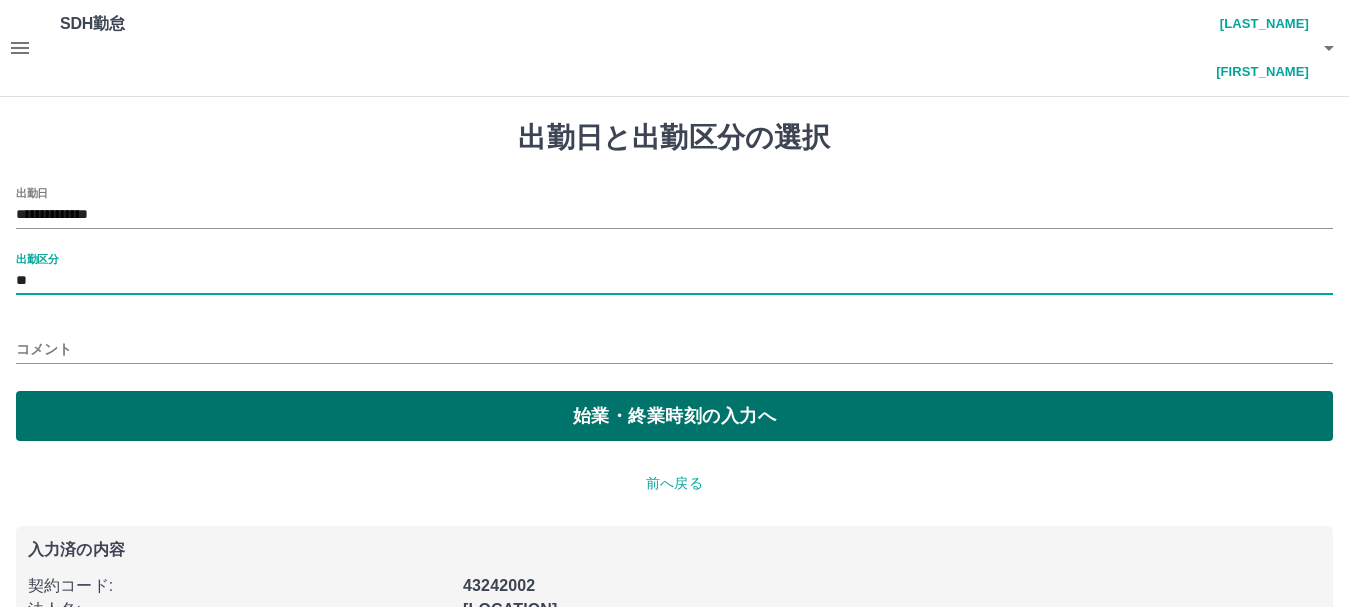 click on "始業・終業時刻の入力へ" at bounding box center (674, 416) 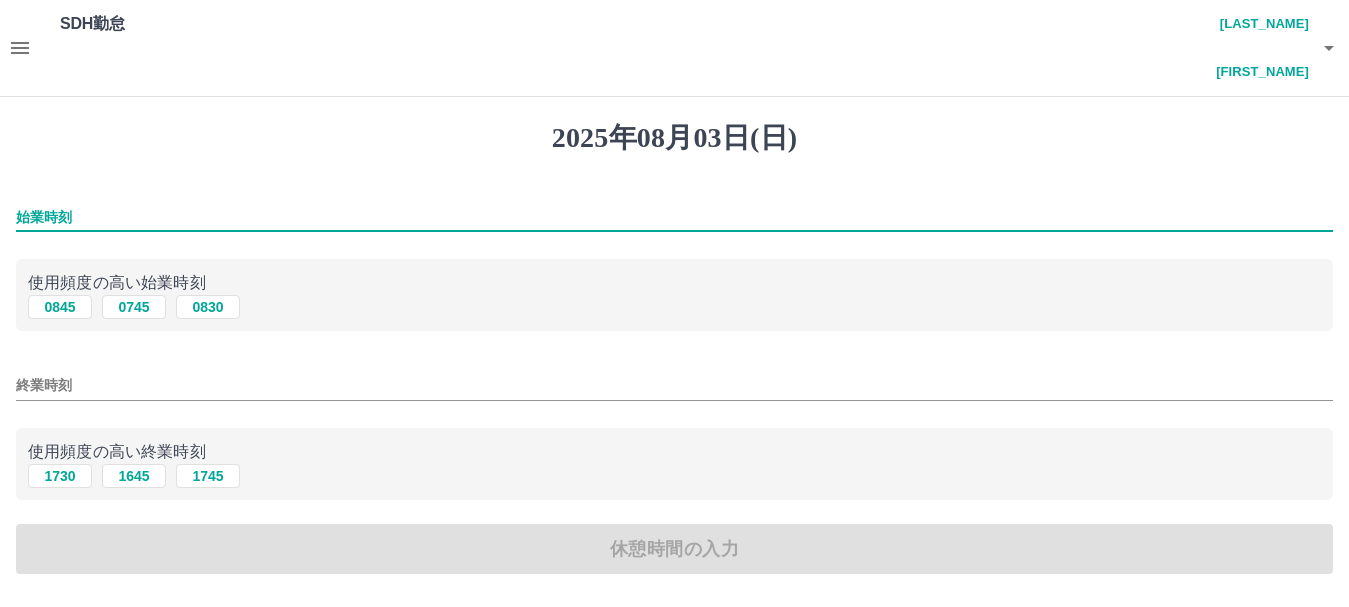 click on "始業時刻" at bounding box center (674, 217) 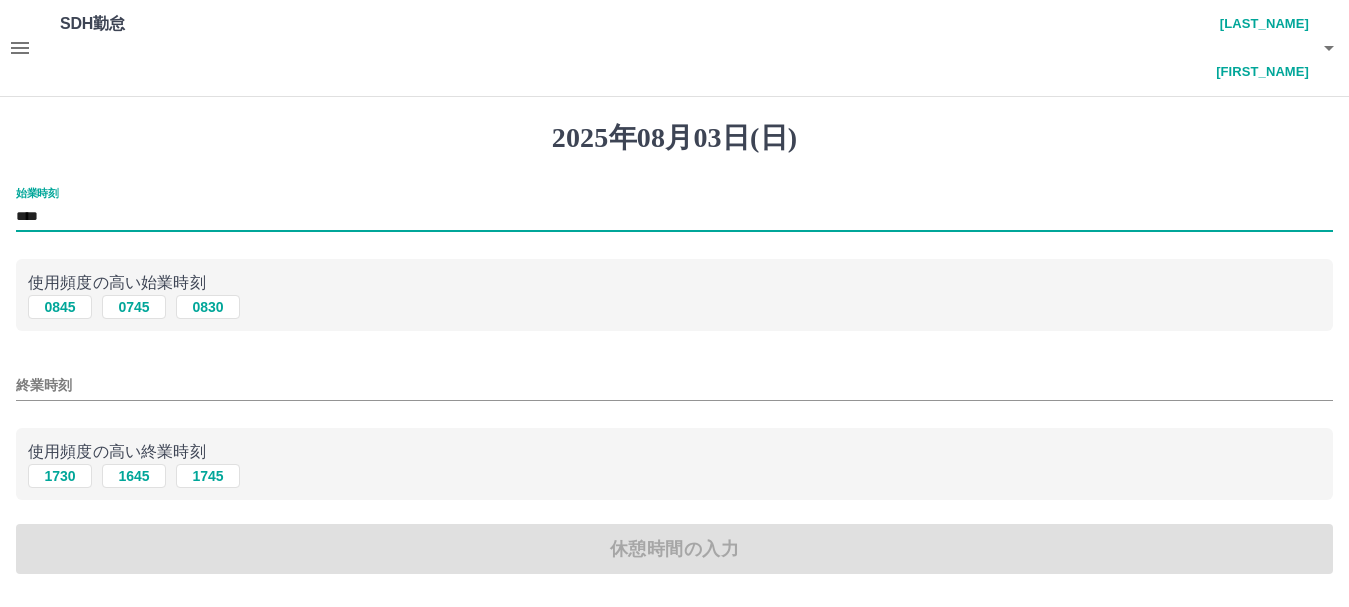 click on "終業時刻" at bounding box center [674, 385] 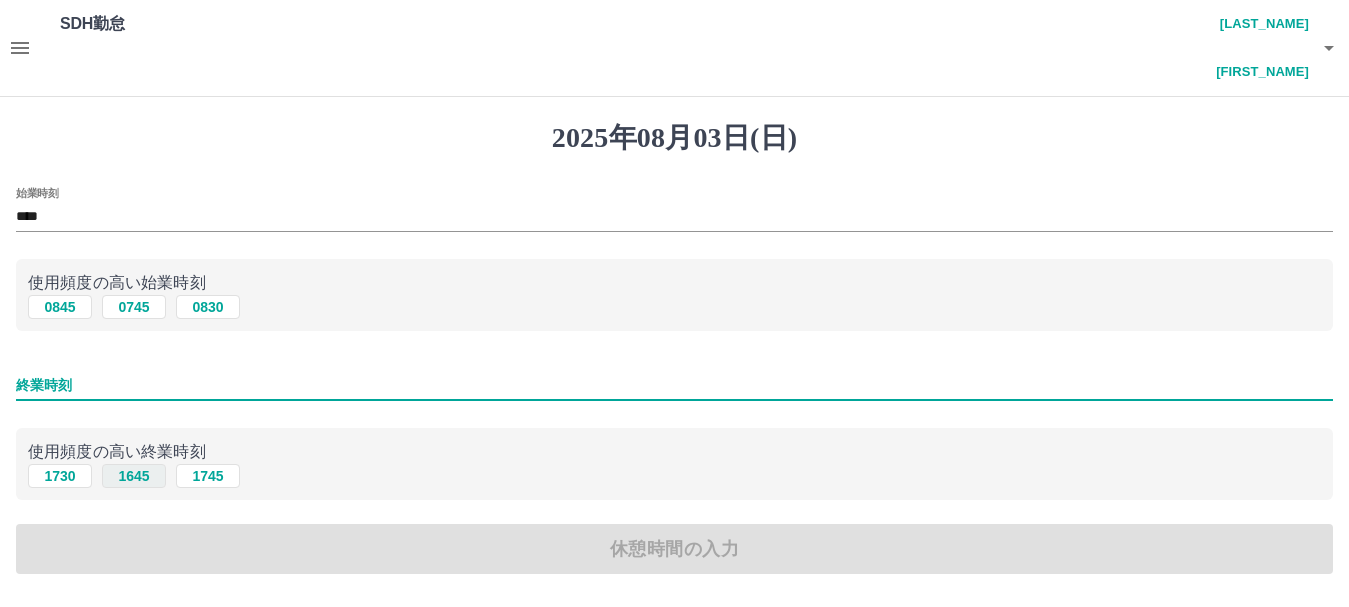 type on "****" 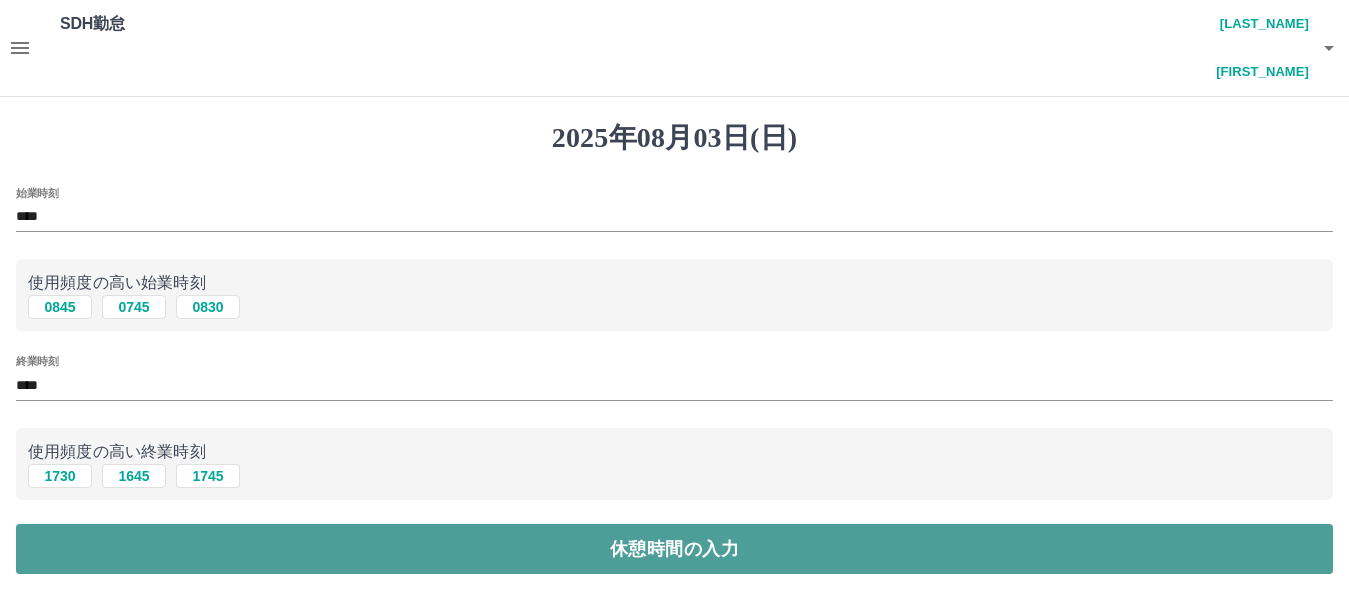 click on "休憩時間の入力" at bounding box center [674, 549] 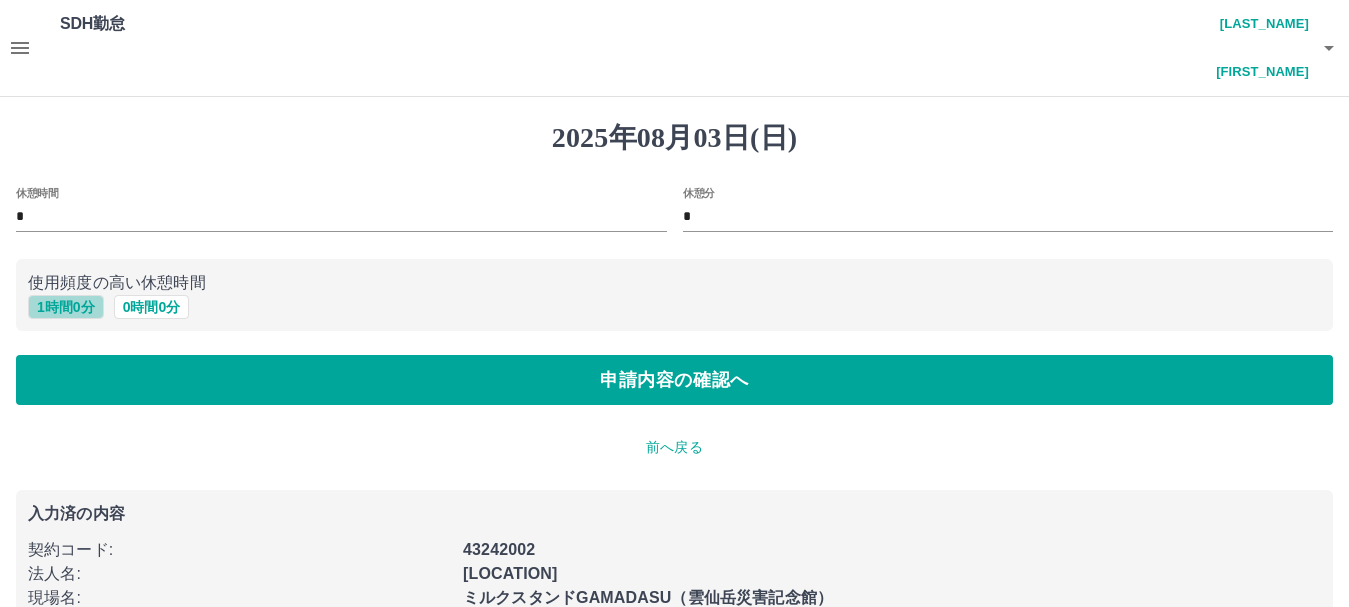 click on "1 時間 0 分" at bounding box center (66, 307) 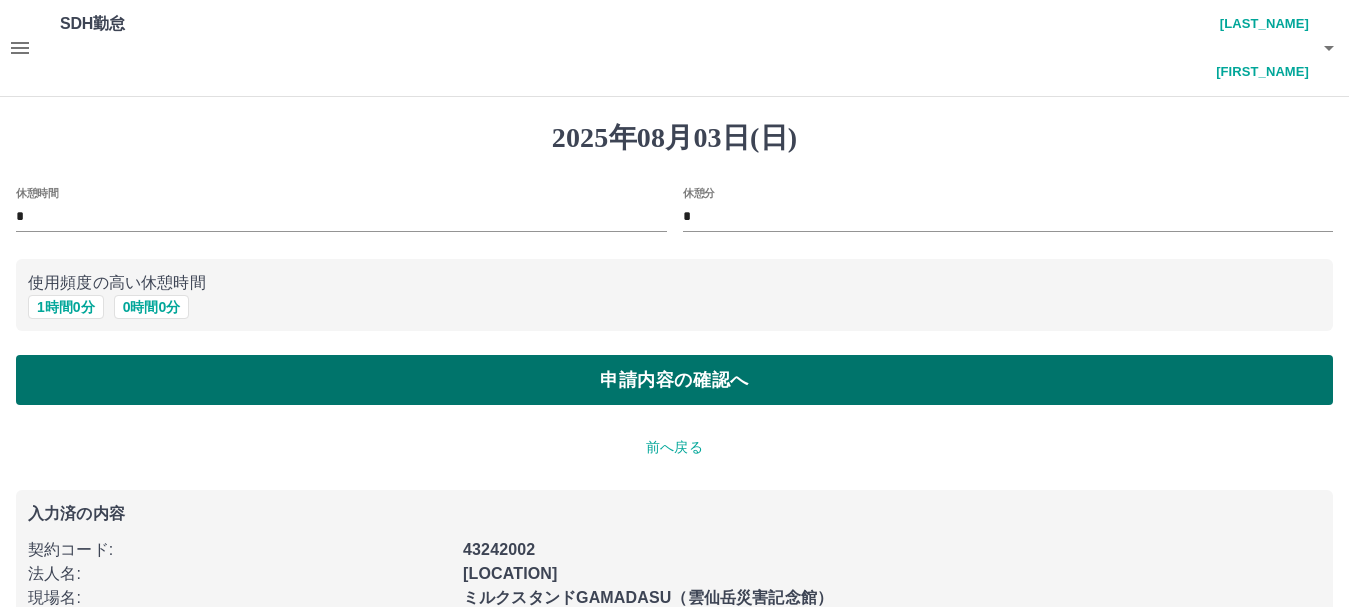 click on "申請内容の確認へ" at bounding box center [674, 380] 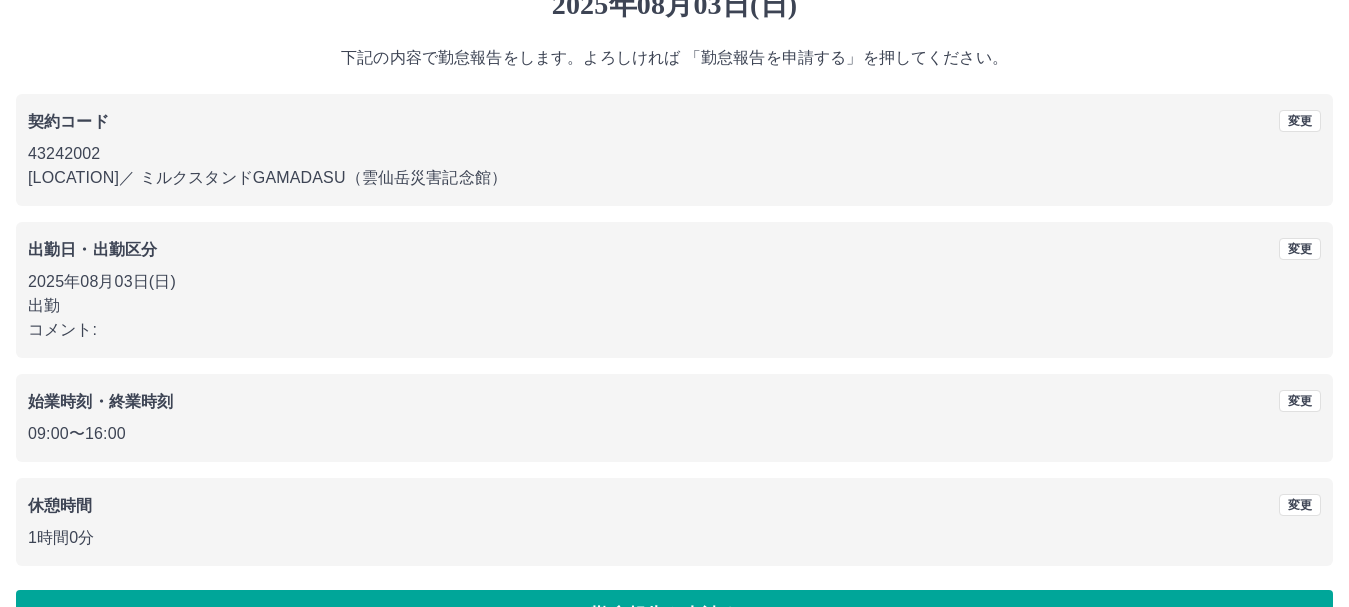scroll, scrollTop: 142, scrollLeft: 0, axis: vertical 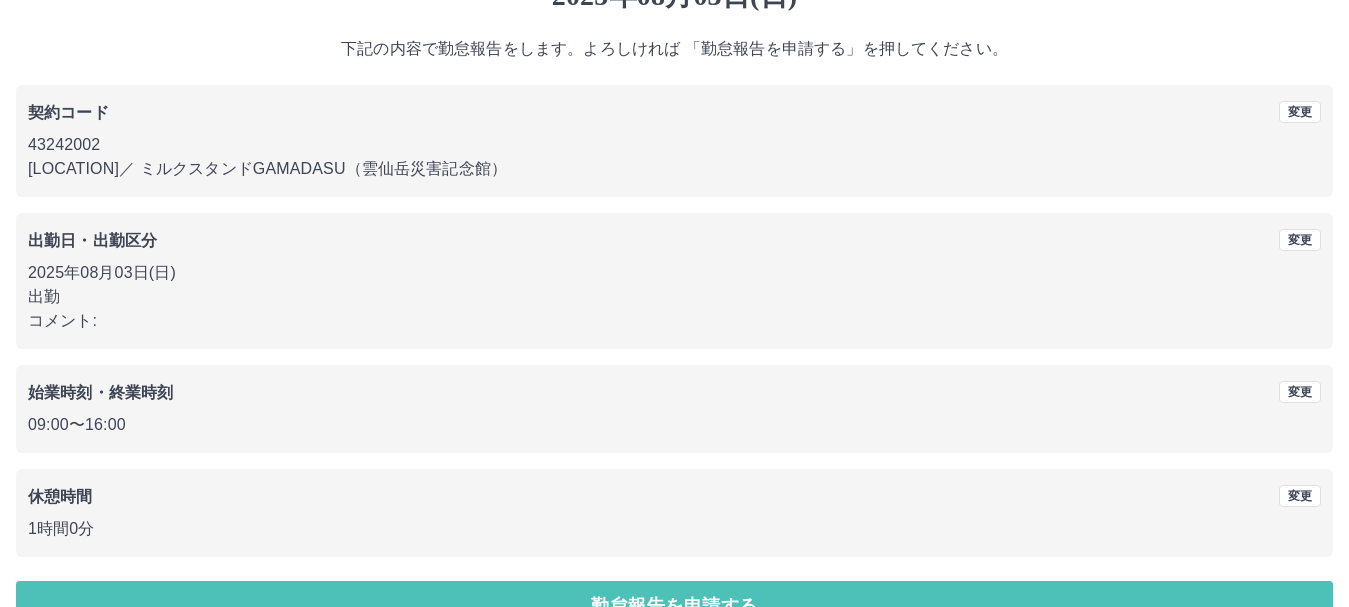 click on "勤怠報告を申請する" at bounding box center (674, 606) 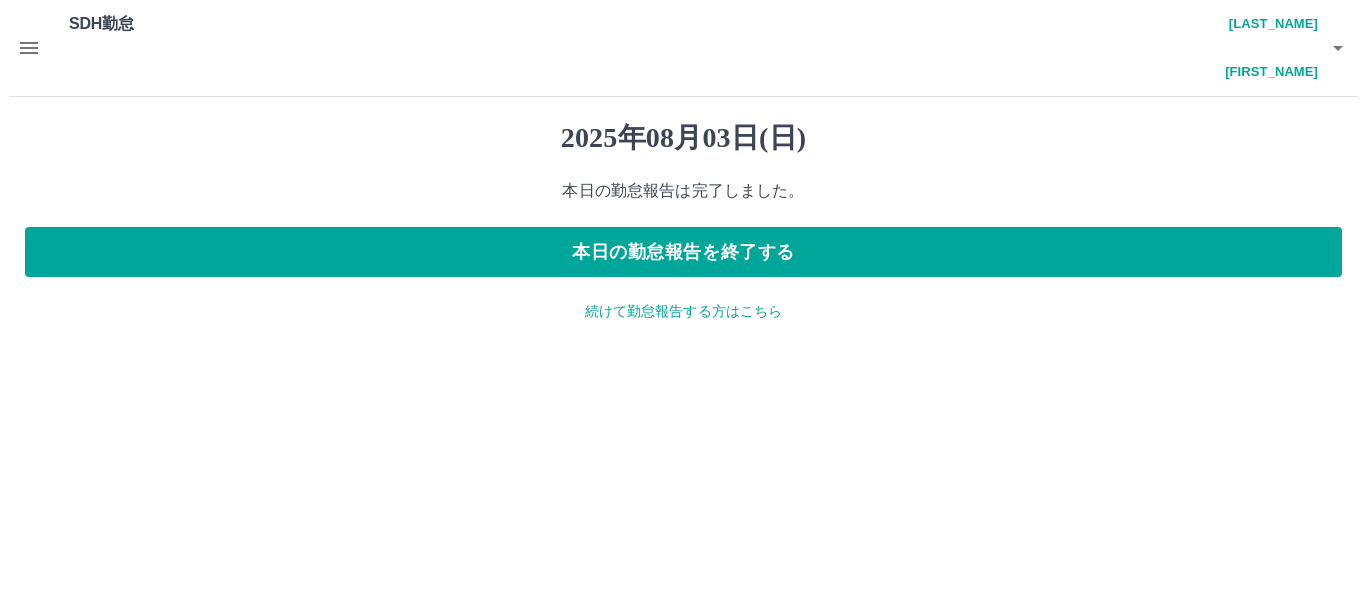 scroll, scrollTop: 0, scrollLeft: 0, axis: both 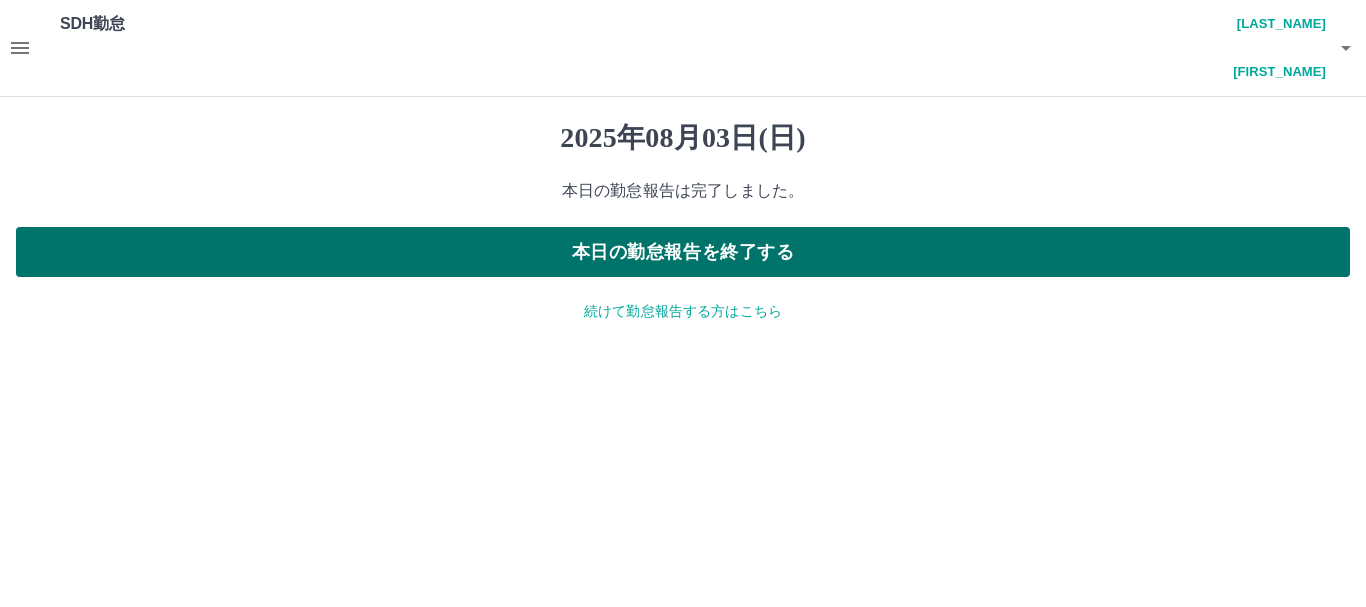 click on "本日の勤怠報告を終了する" at bounding box center (683, 252) 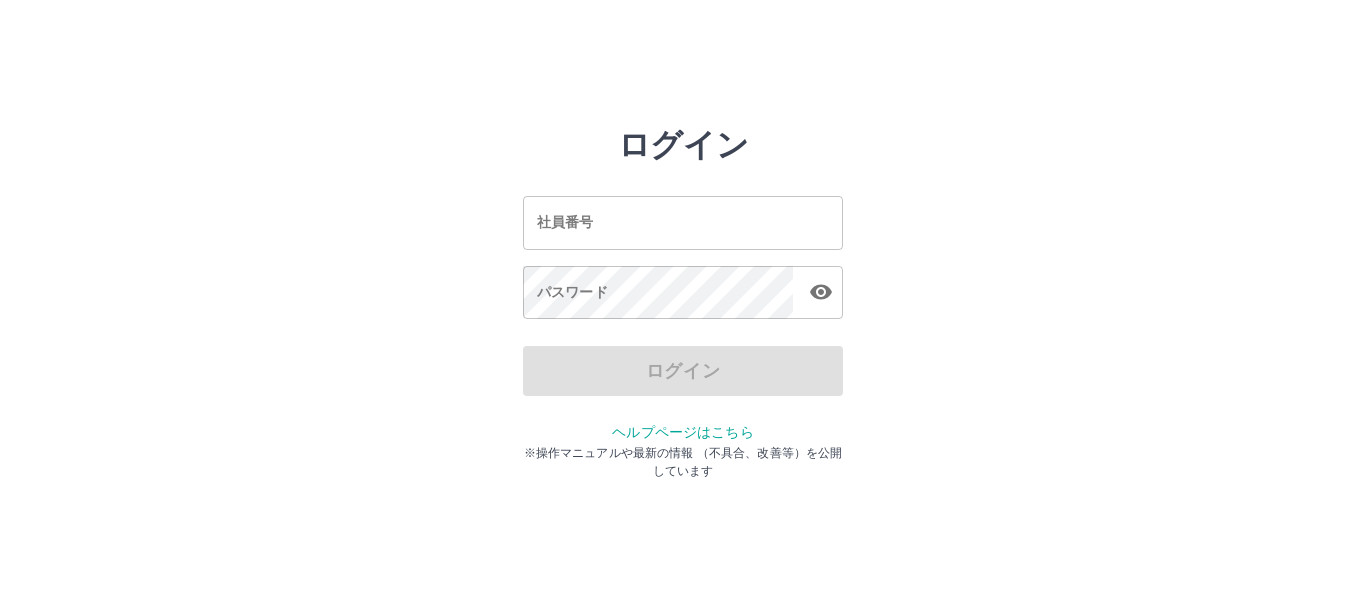 scroll, scrollTop: 0, scrollLeft: 0, axis: both 